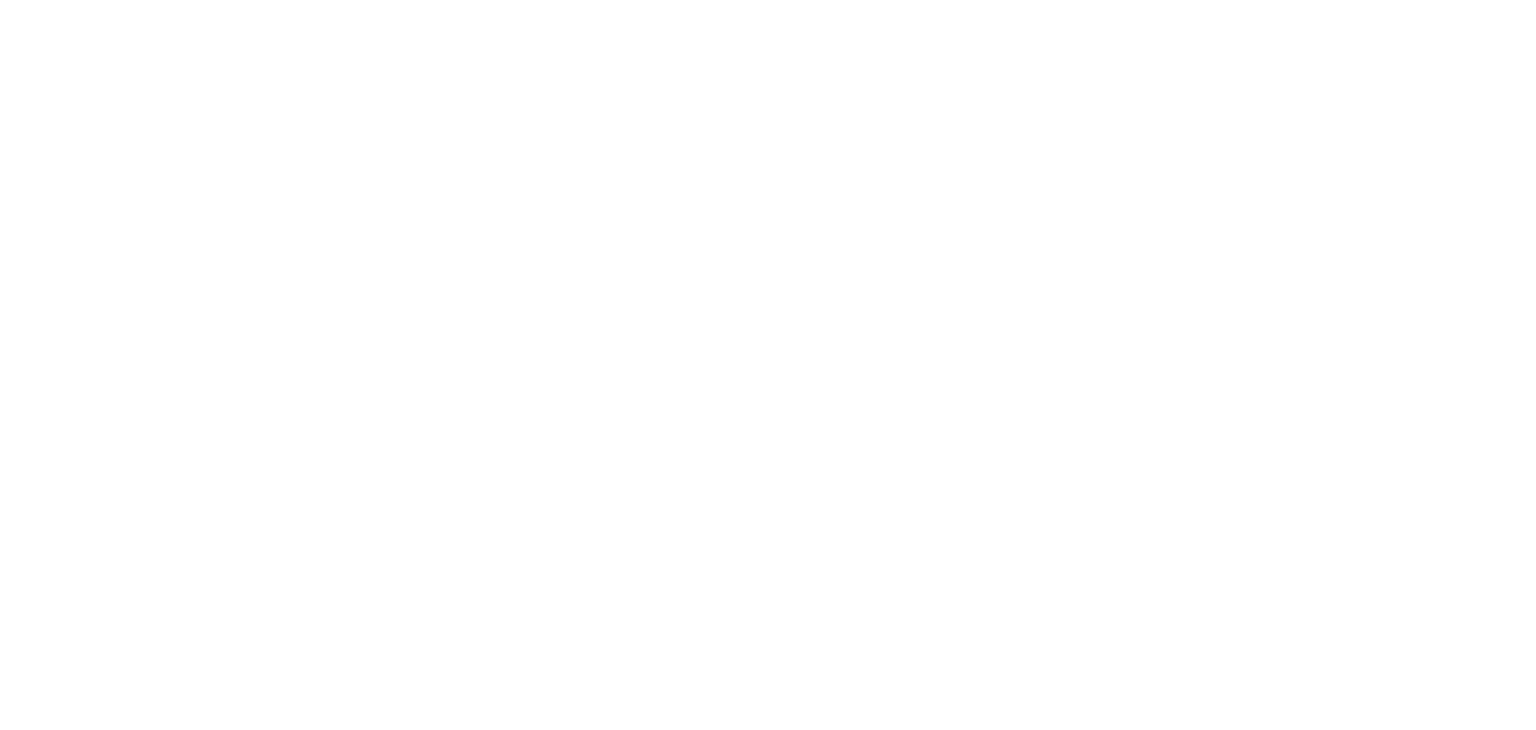 scroll, scrollTop: 0, scrollLeft: 0, axis: both 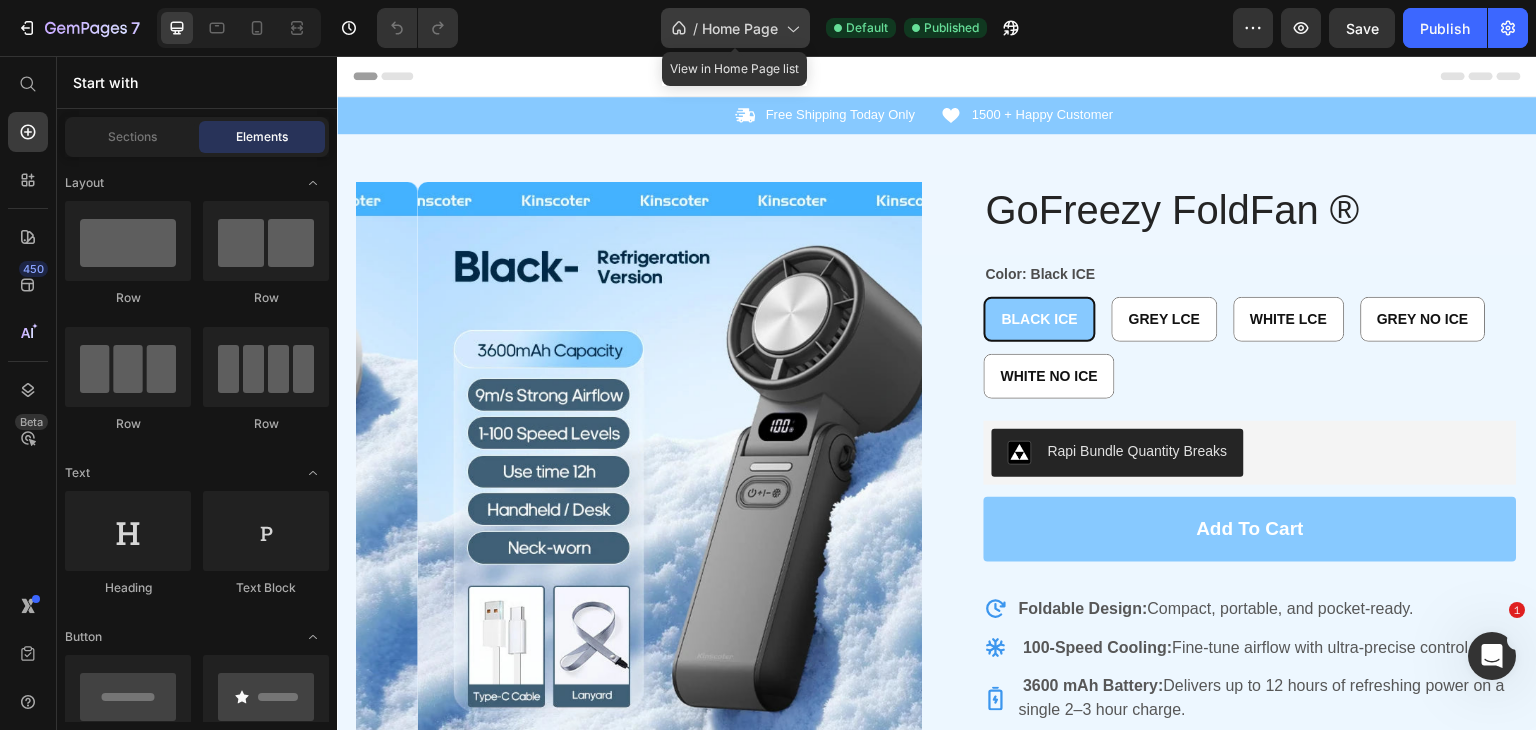 click on "Home Page" at bounding box center (740, 28) 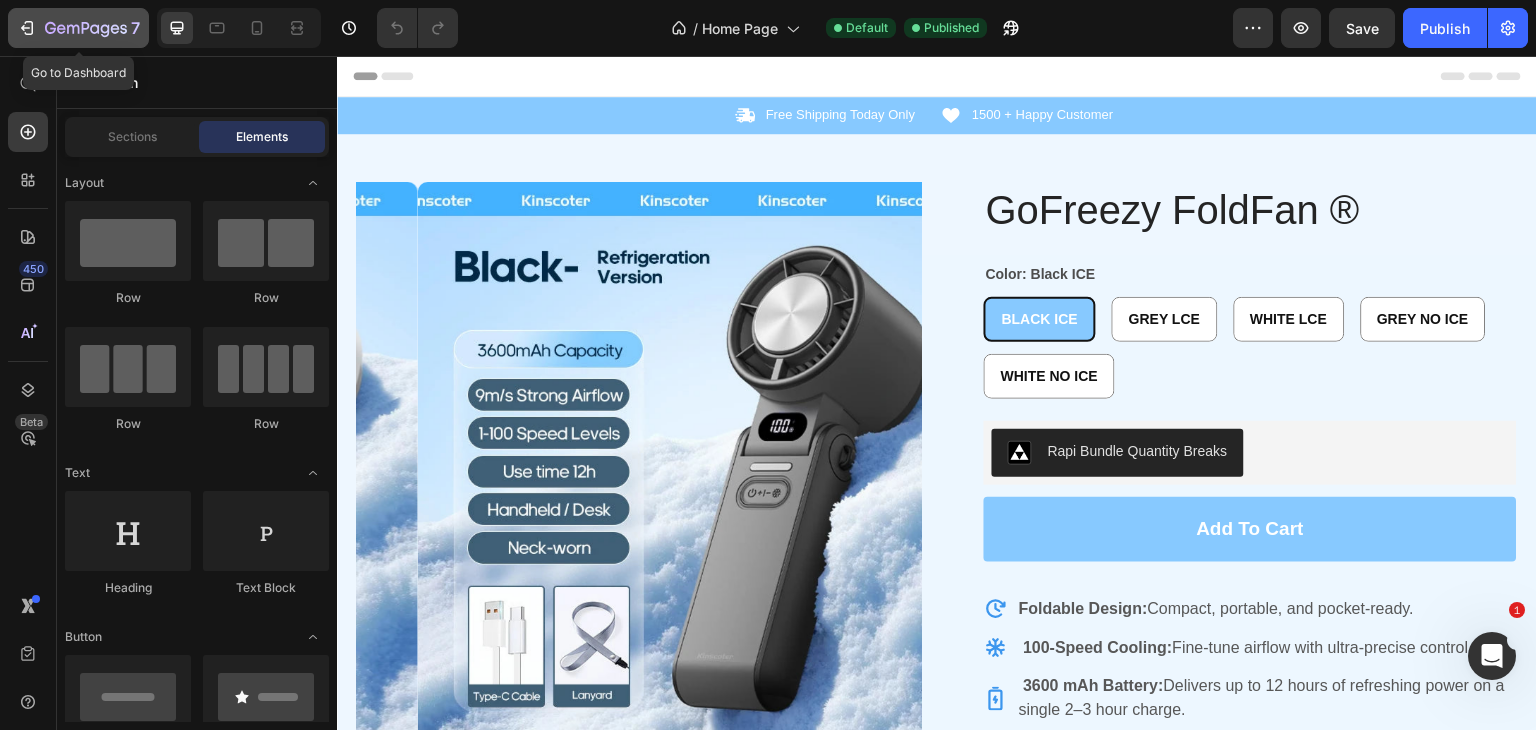 click 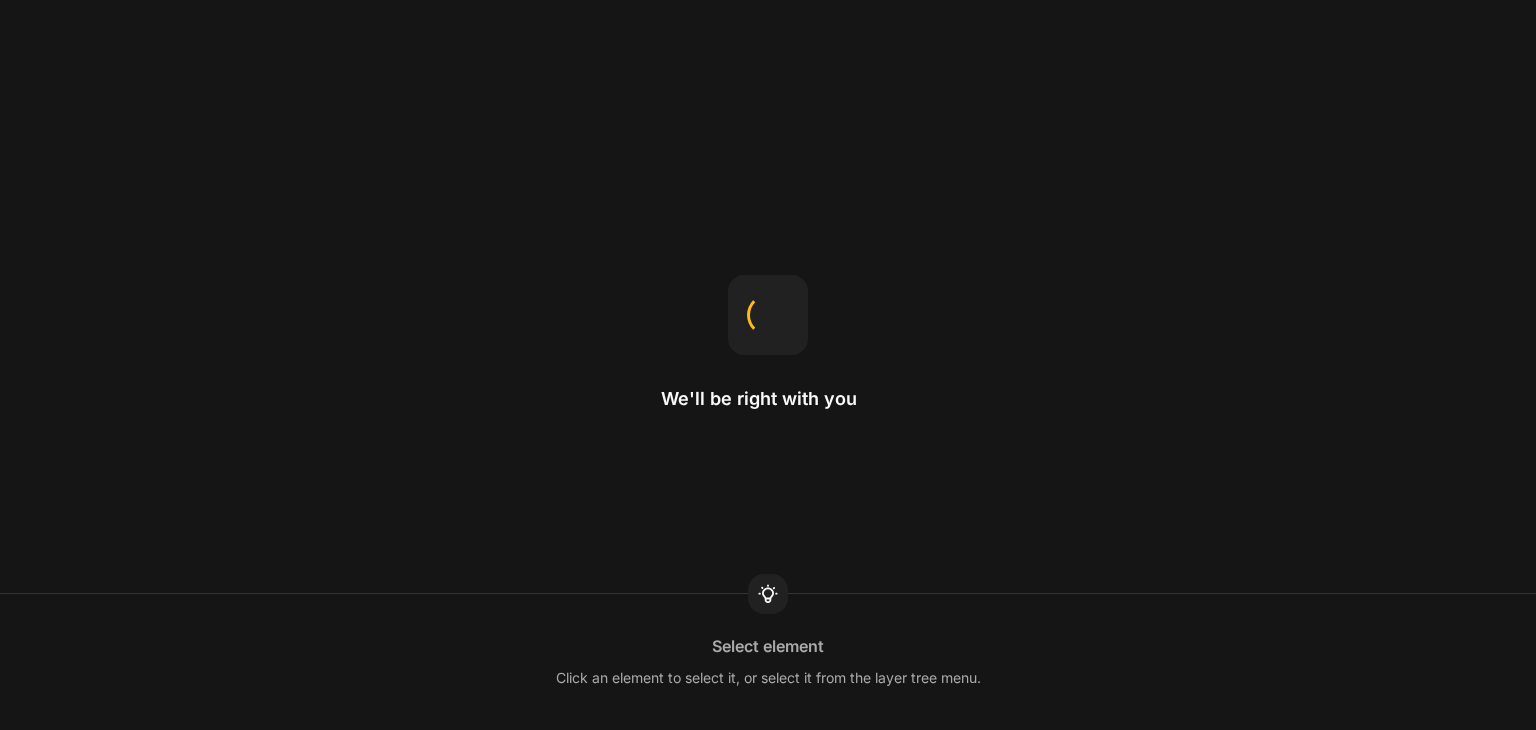 scroll, scrollTop: 0, scrollLeft: 0, axis: both 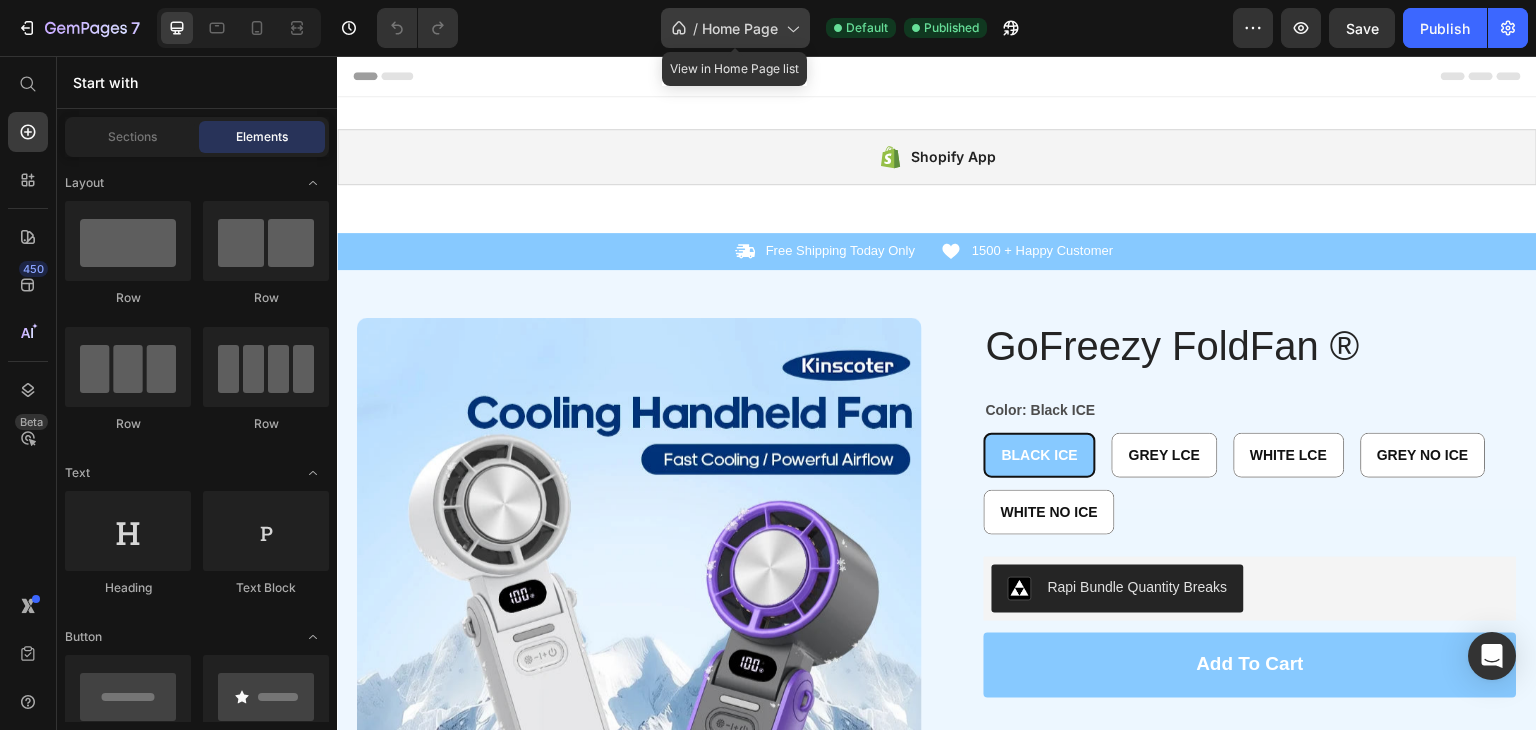 click on "/  Home Page" 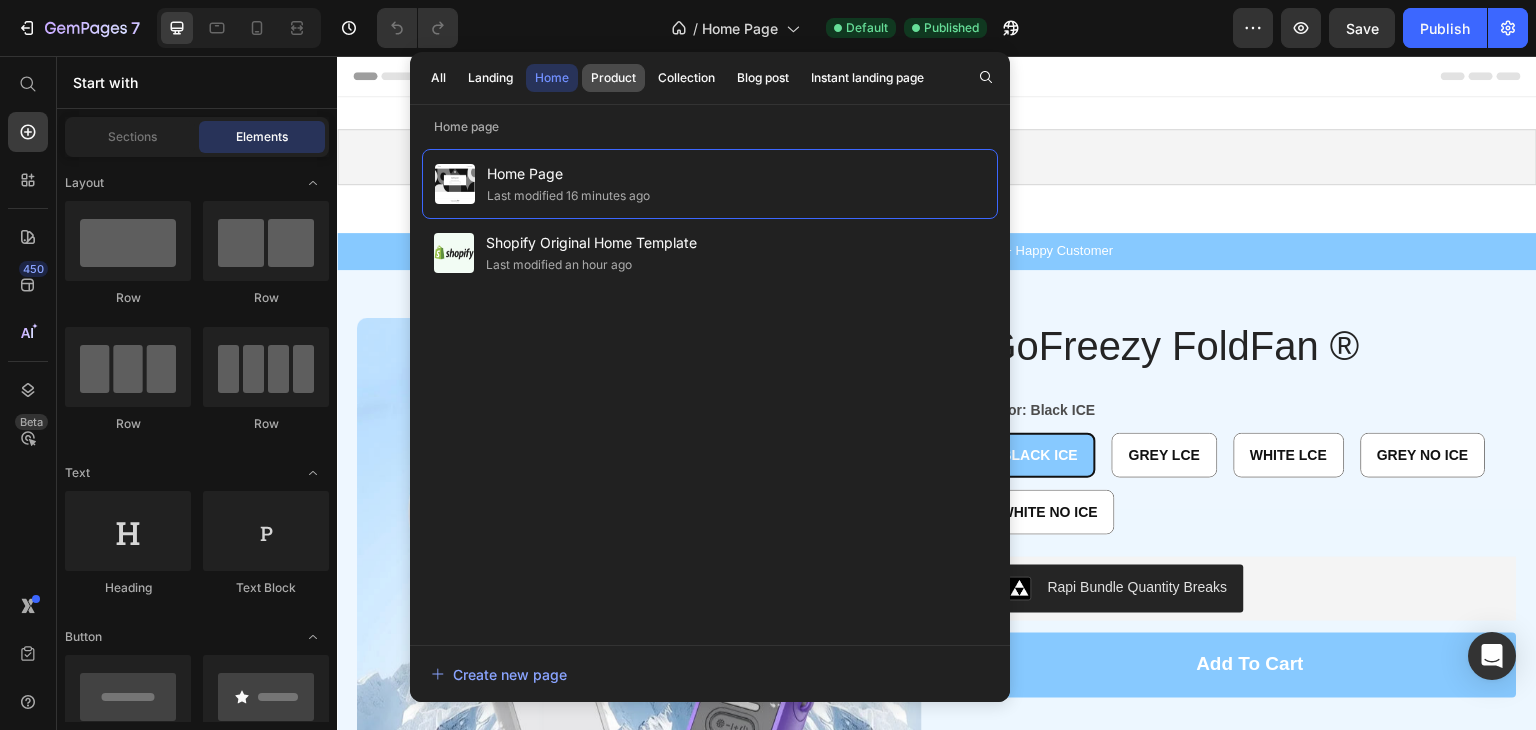 click on "Product" at bounding box center [613, 78] 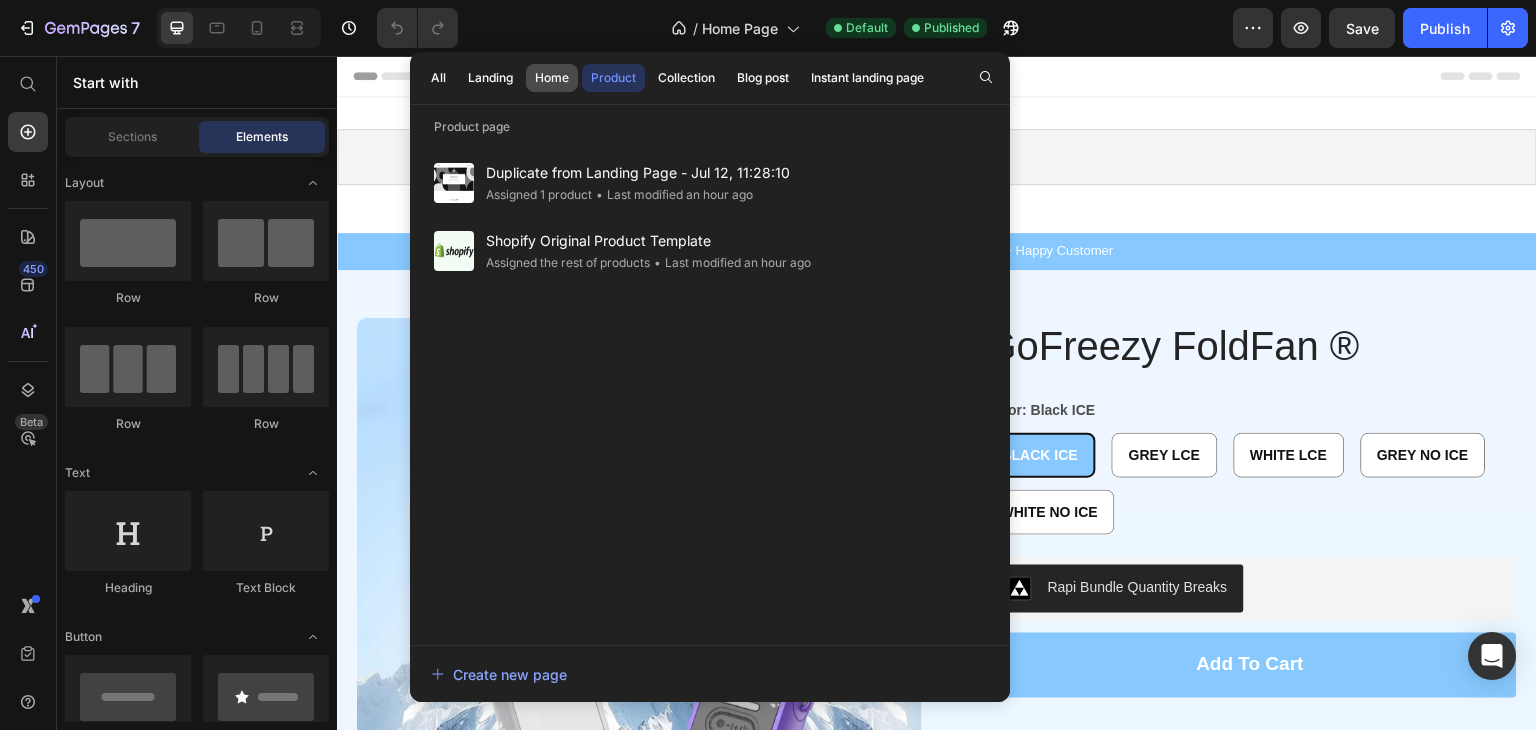 click on "Home" at bounding box center [552, 78] 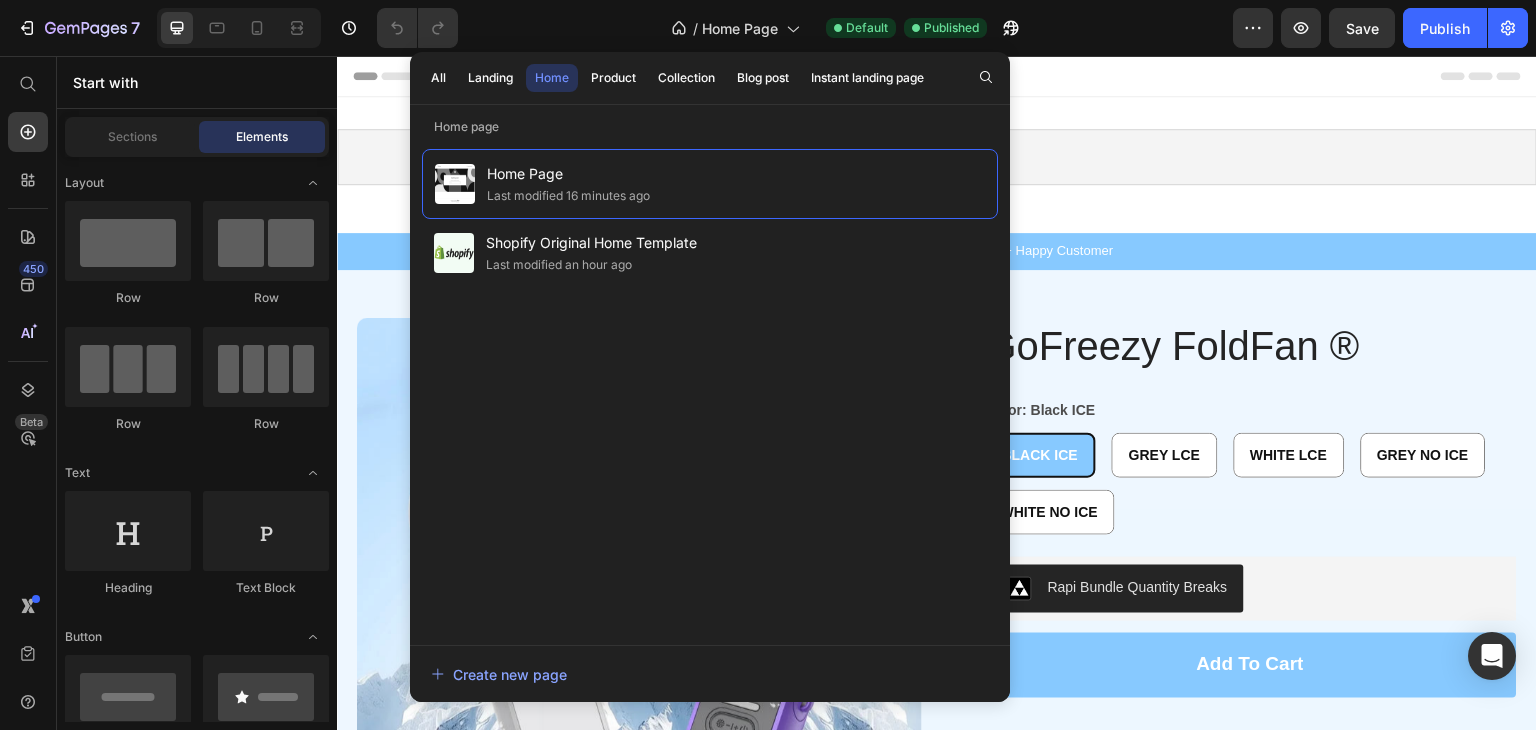 click on "Header" at bounding box center (937, 76) 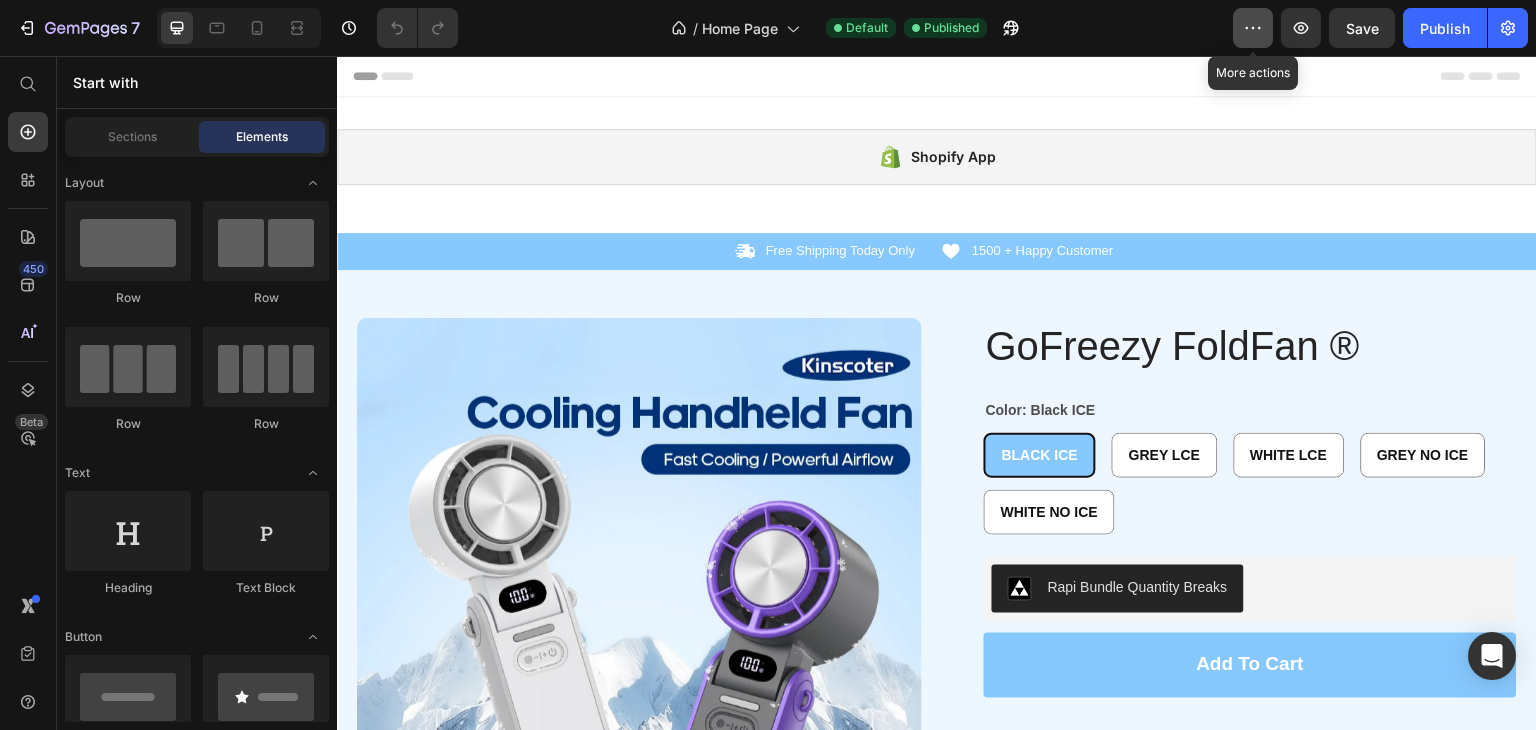 click 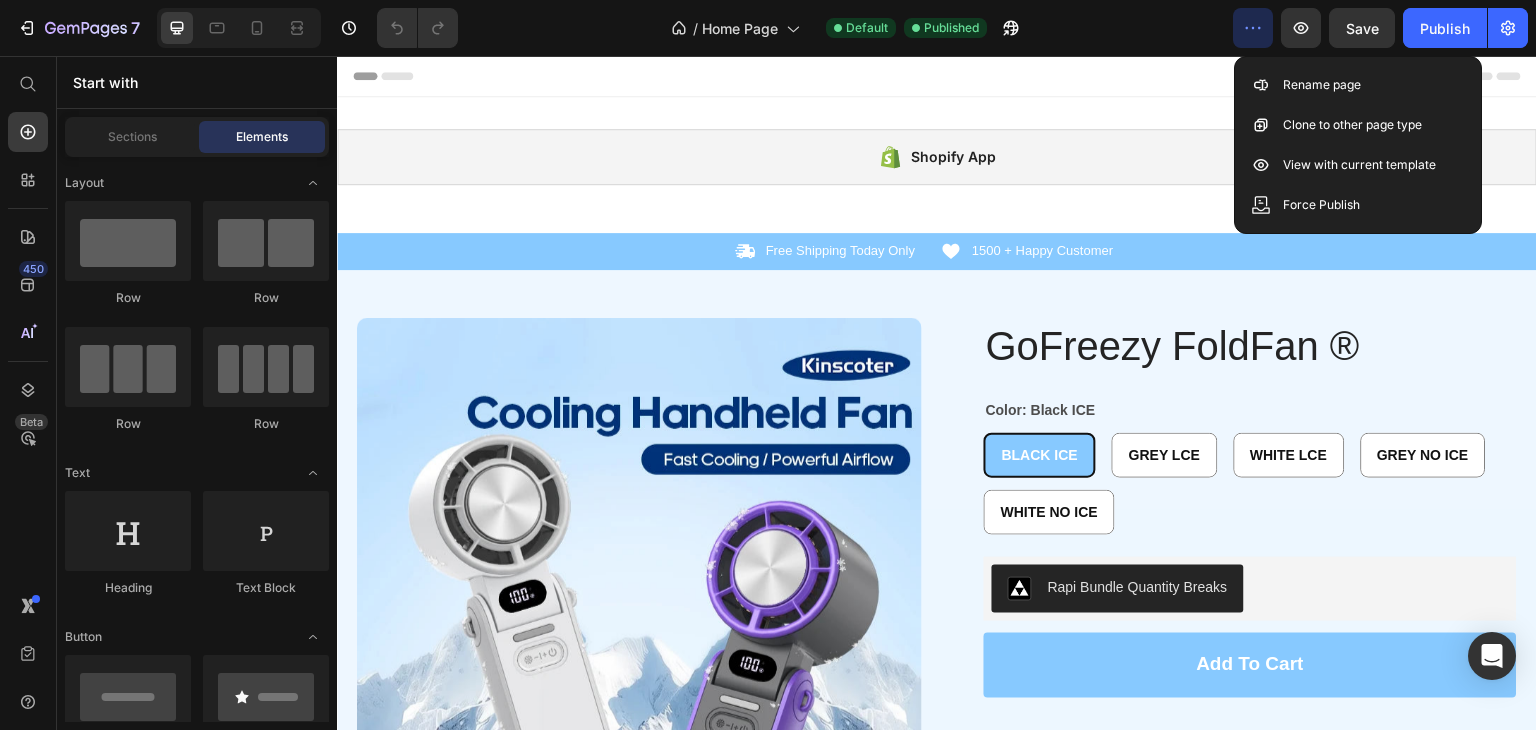 click on "/  Home Page Default Published" 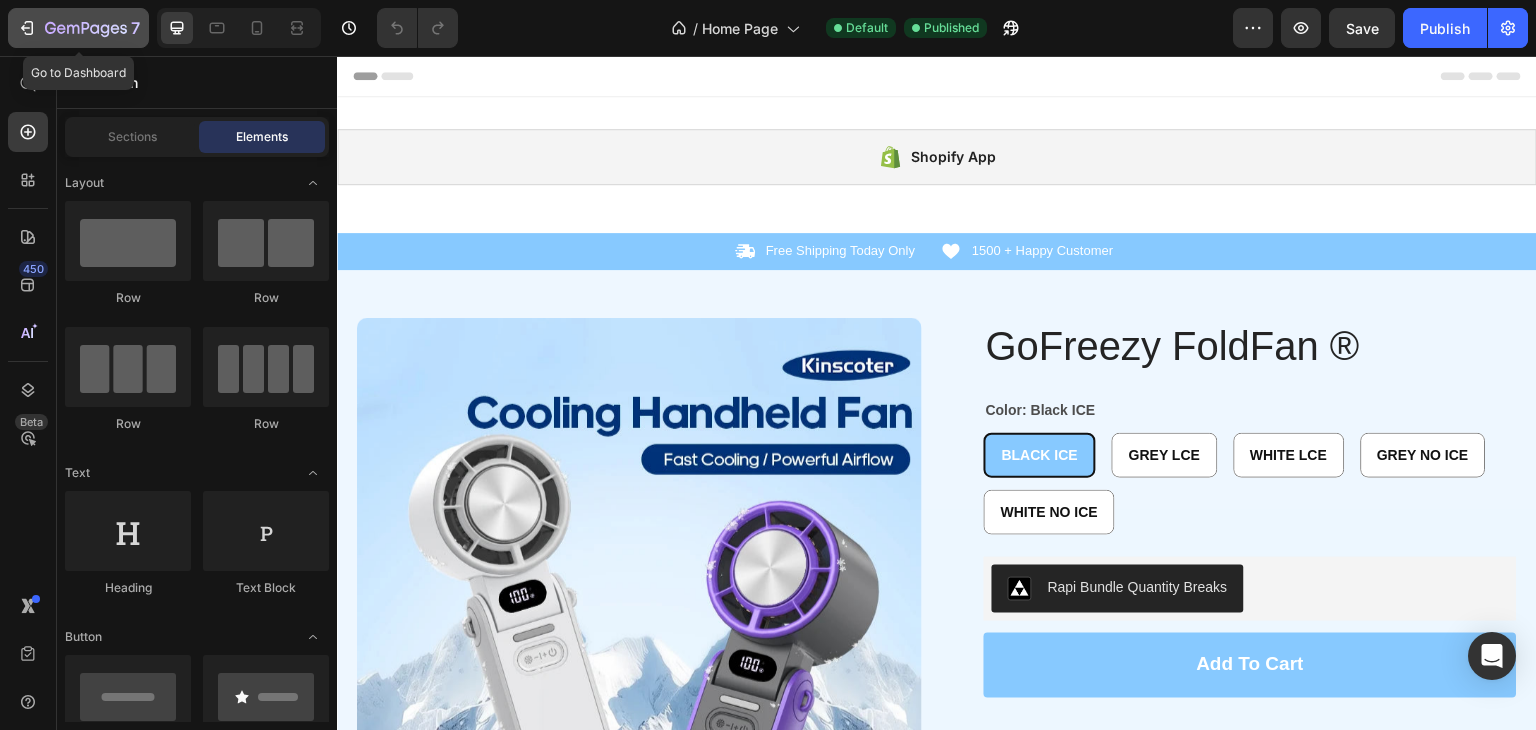 click 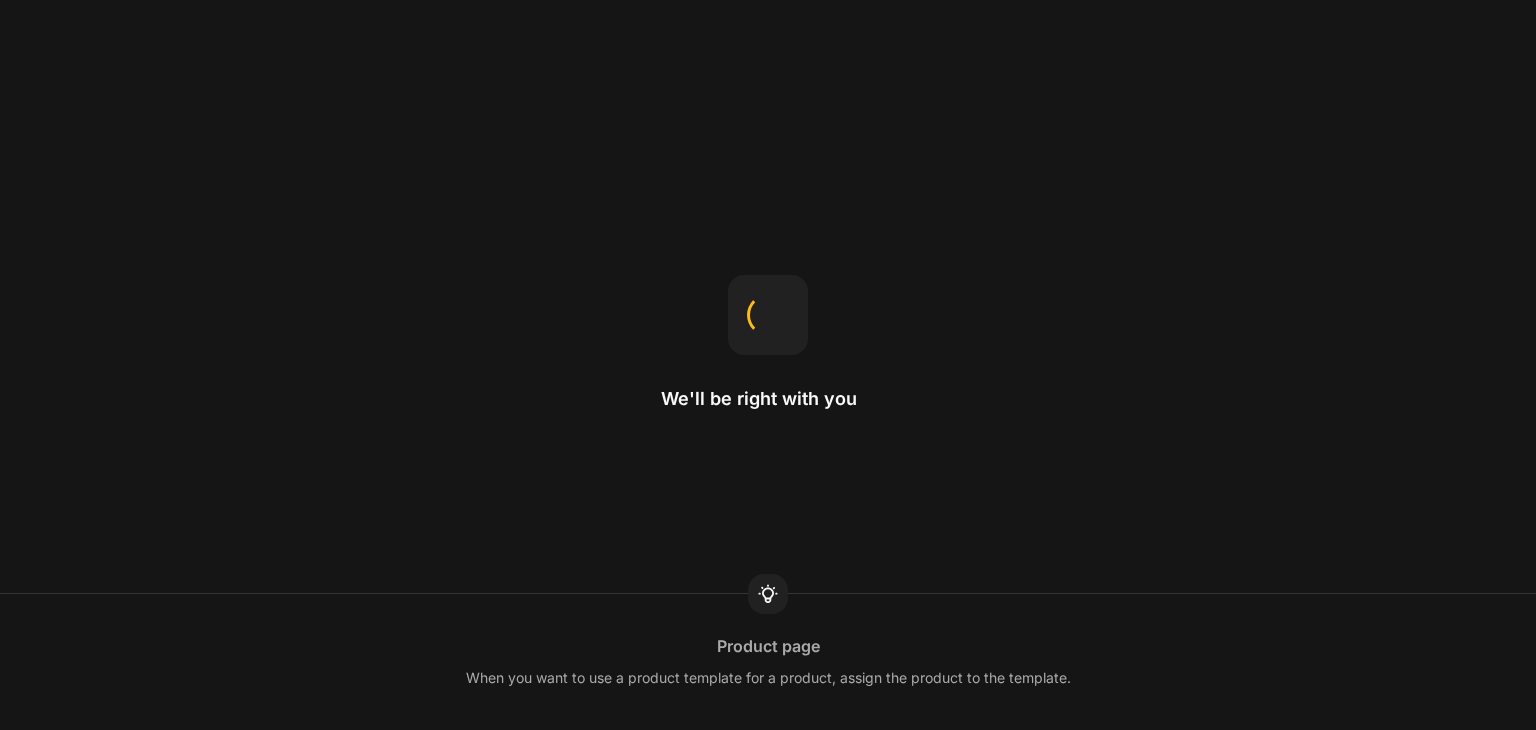 scroll, scrollTop: 0, scrollLeft: 0, axis: both 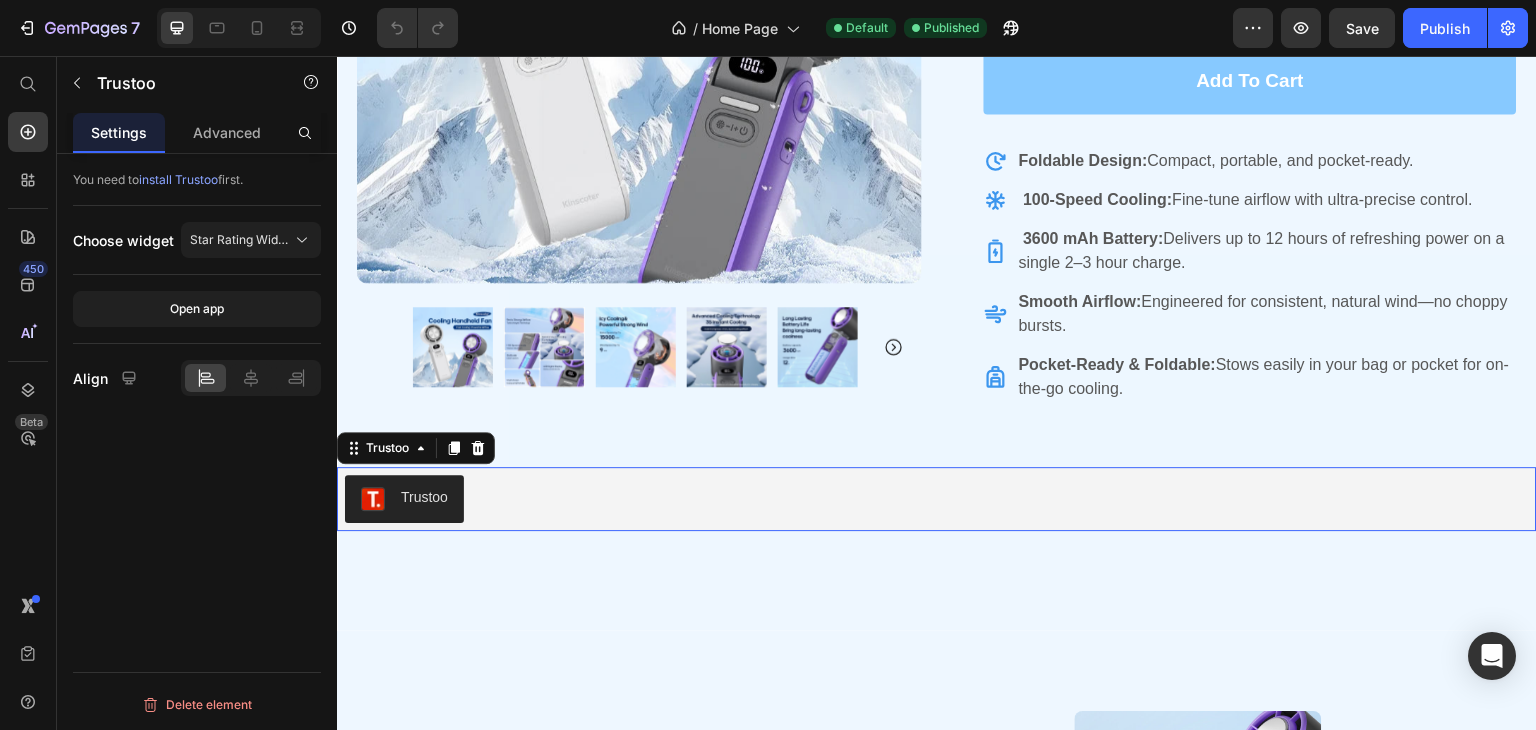 click on "Trustoo" at bounding box center (424, 497) 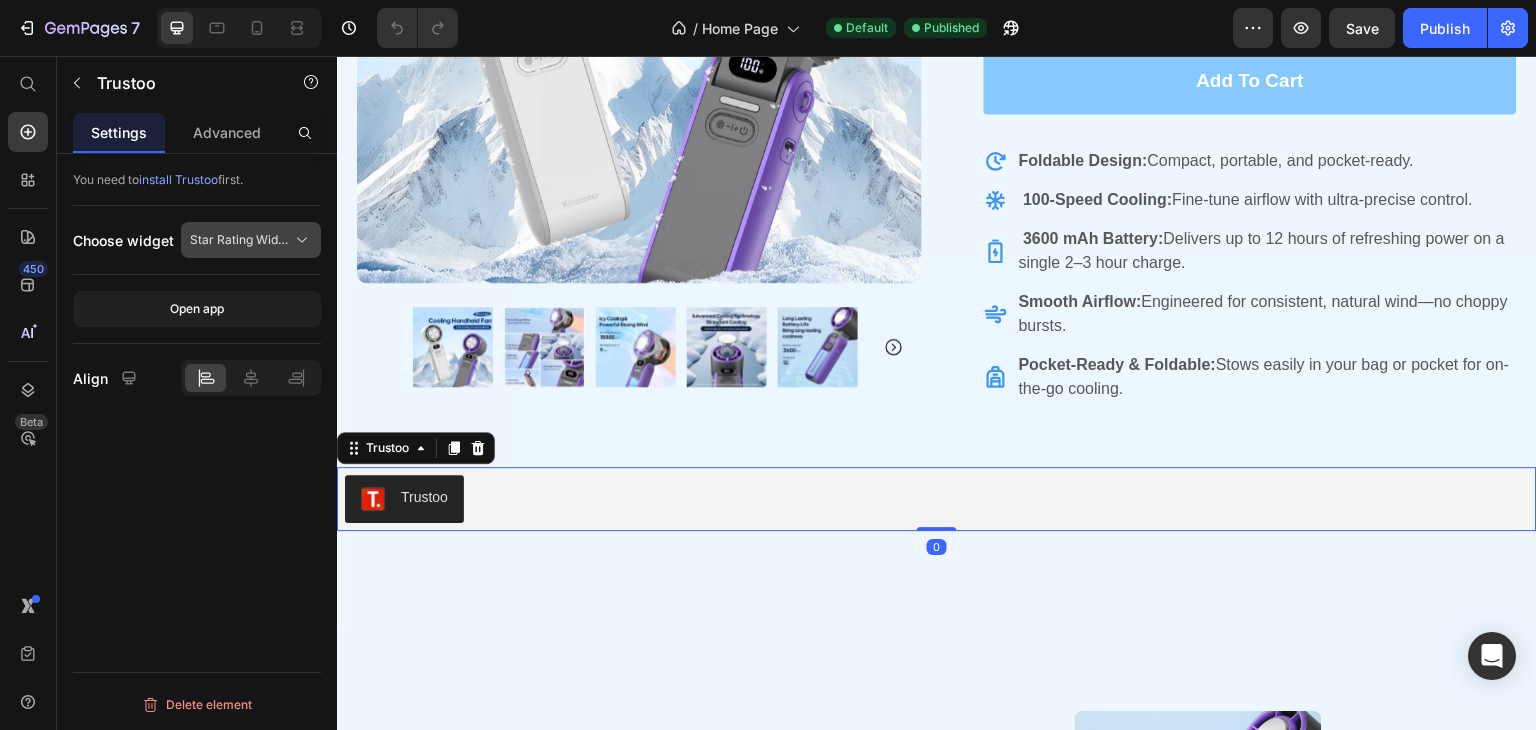 click on "Star Rating Widget" at bounding box center (239, 240) 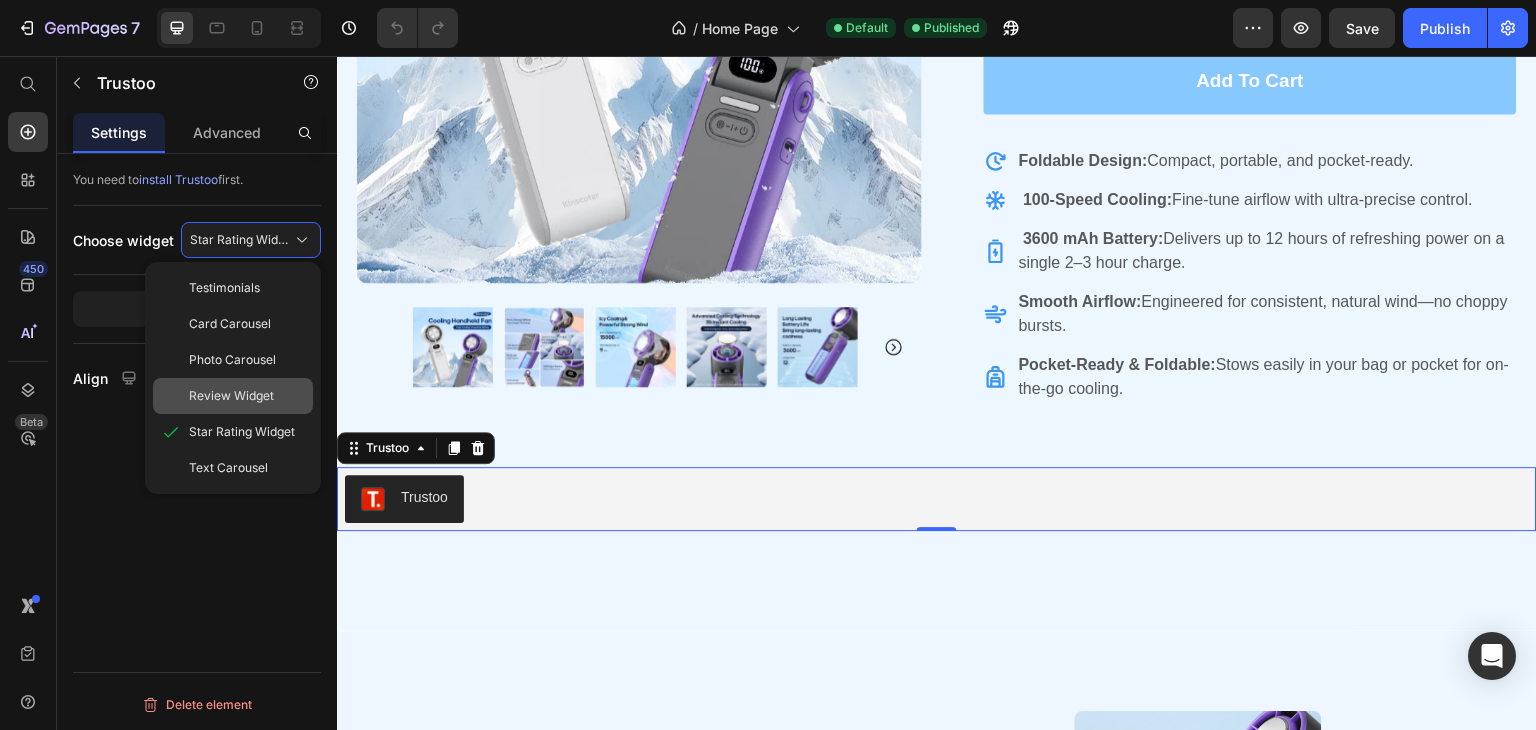 click on "Review Widget" at bounding box center (231, 396) 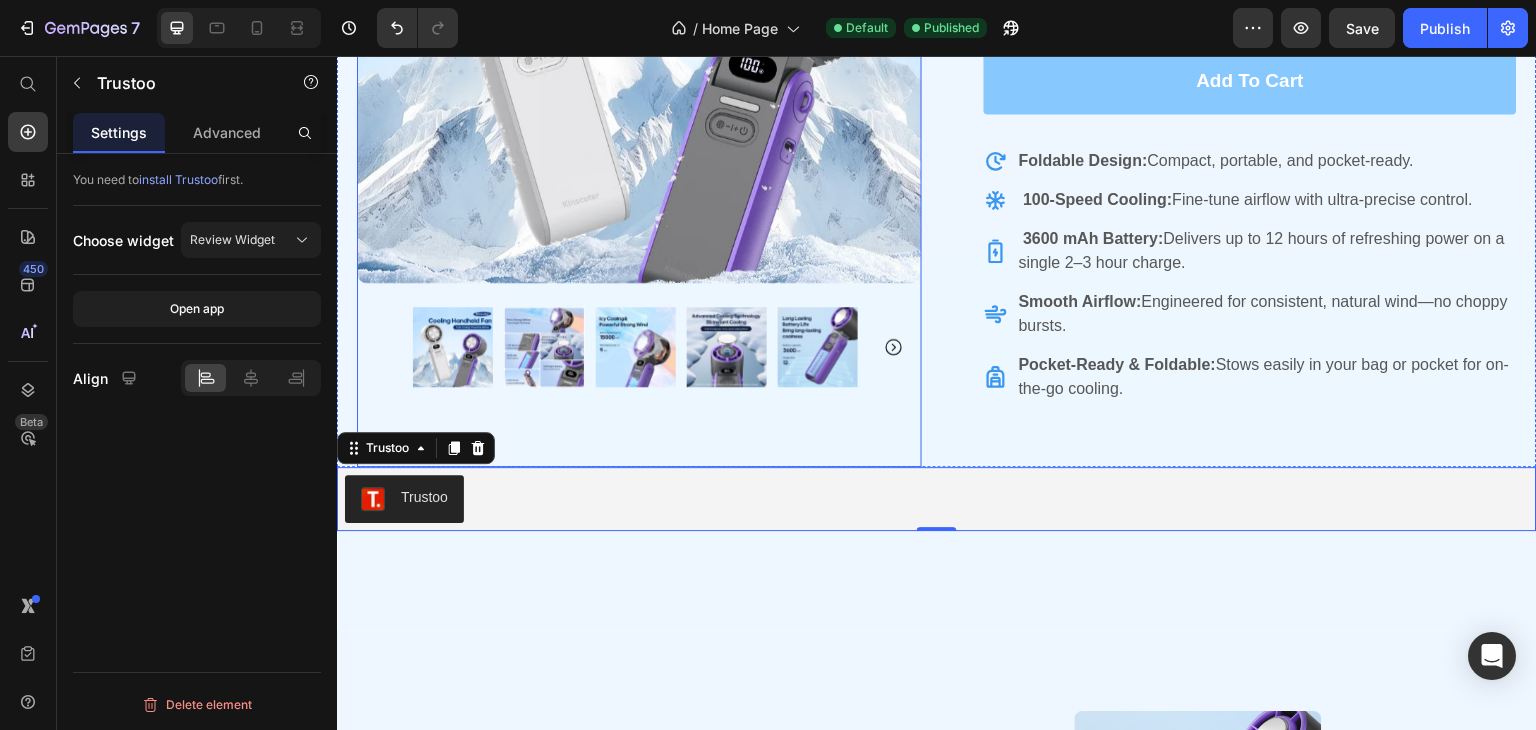 click on "Product Images" at bounding box center [639, 92] 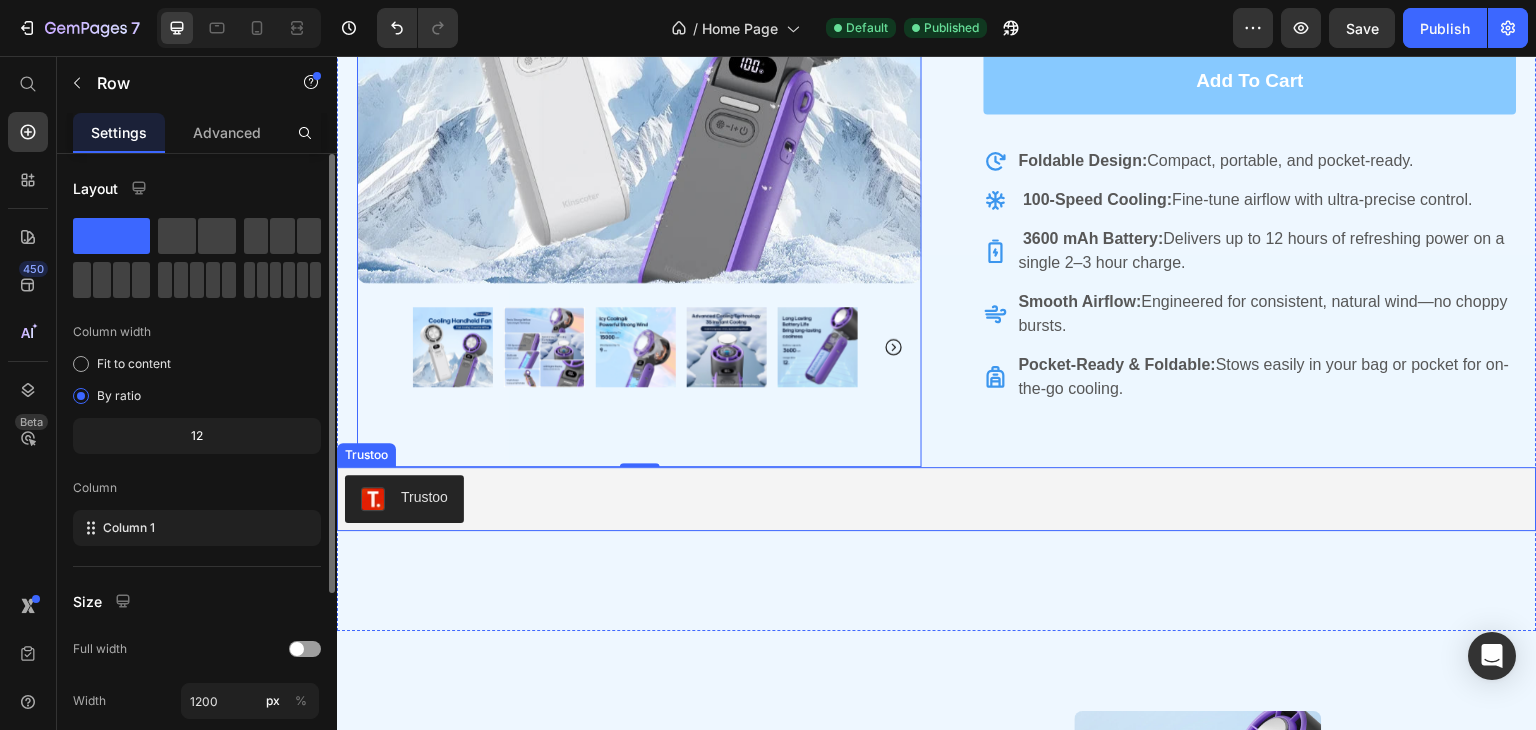click on "Trustoo" at bounding box center (937, 499) 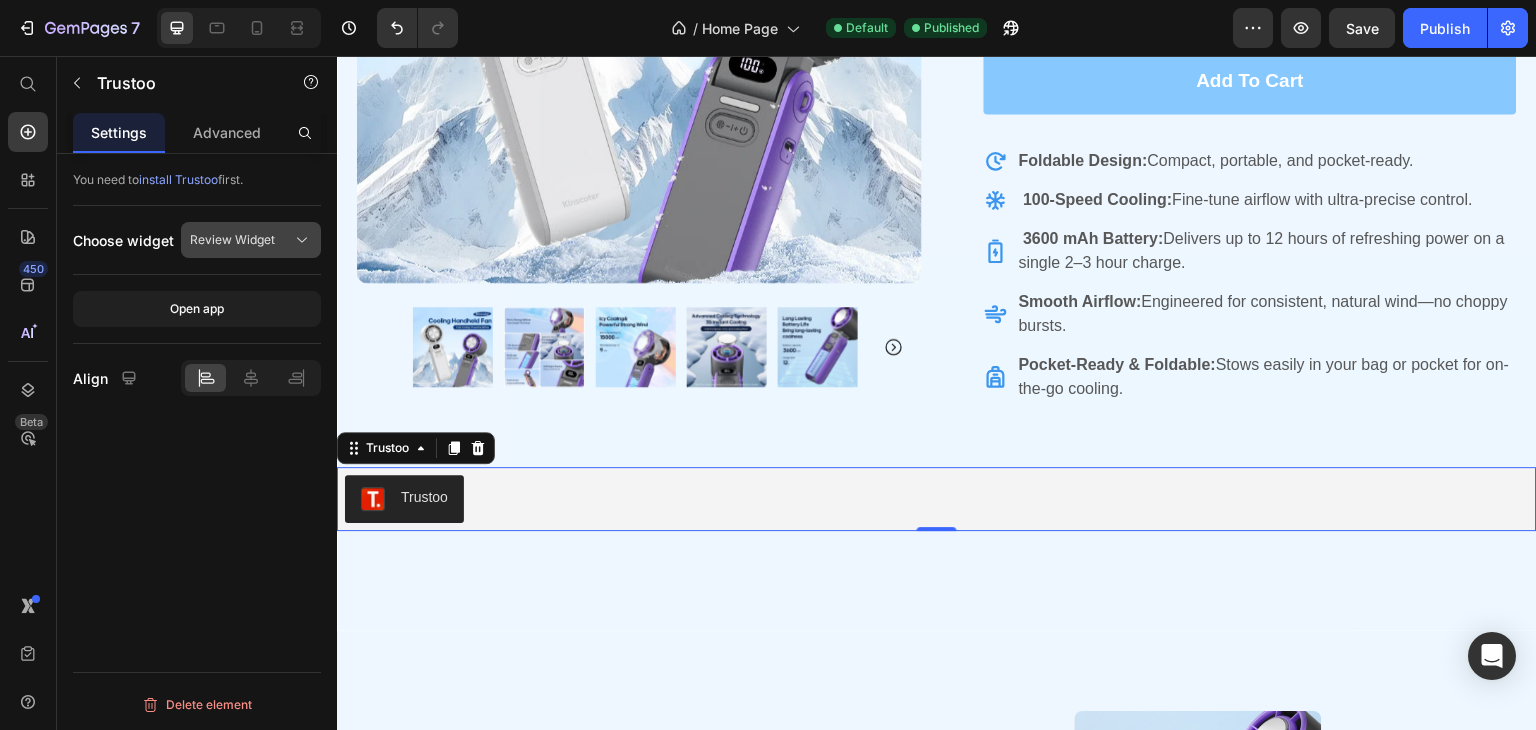 click on "Review Widget" 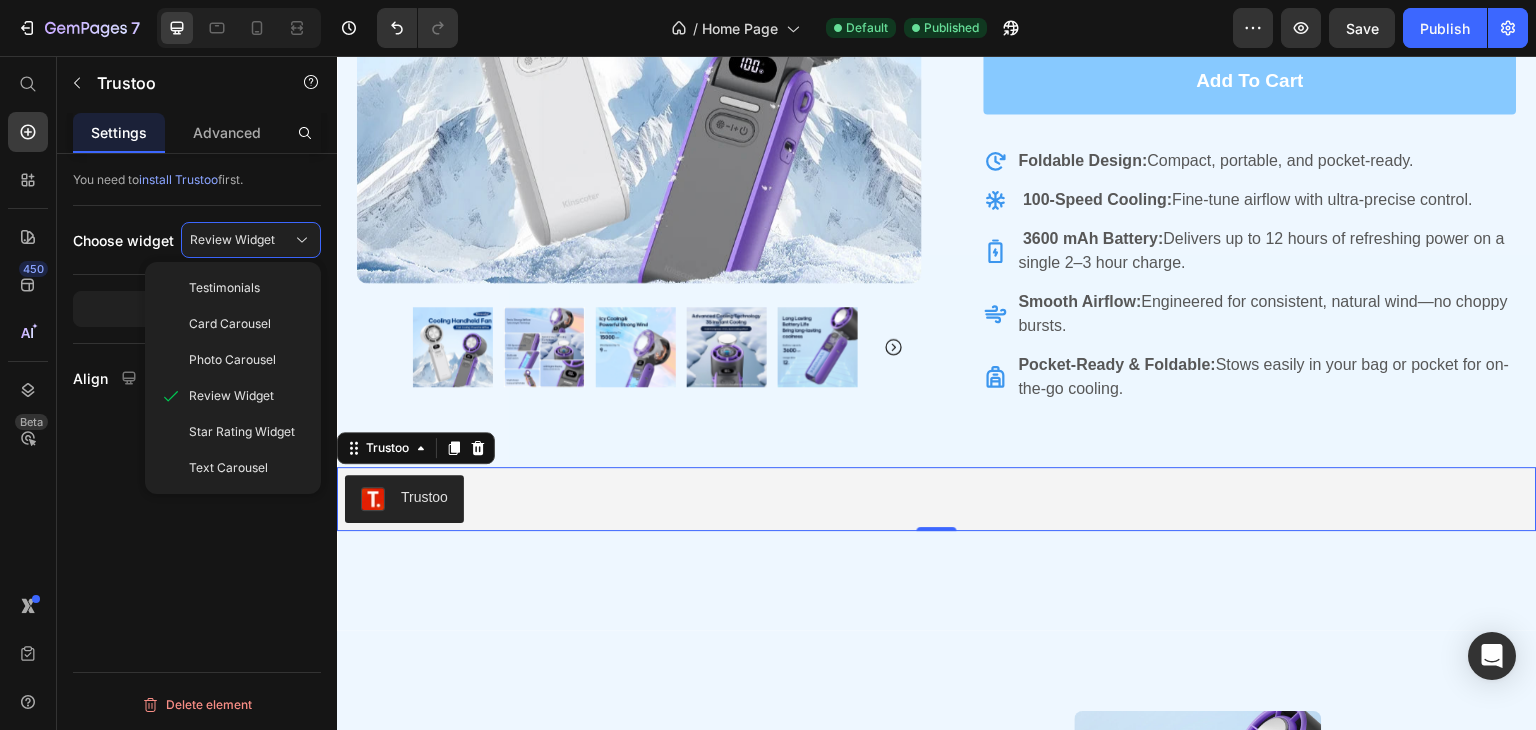 click on "You need to  install Trustoo  first.  Choose widget Review Widget Testimonials Card Carousel Photo Carousel Review Widget Star Rating Widget Text Carousel  Open app  Align" at bounding box center (197, 299) 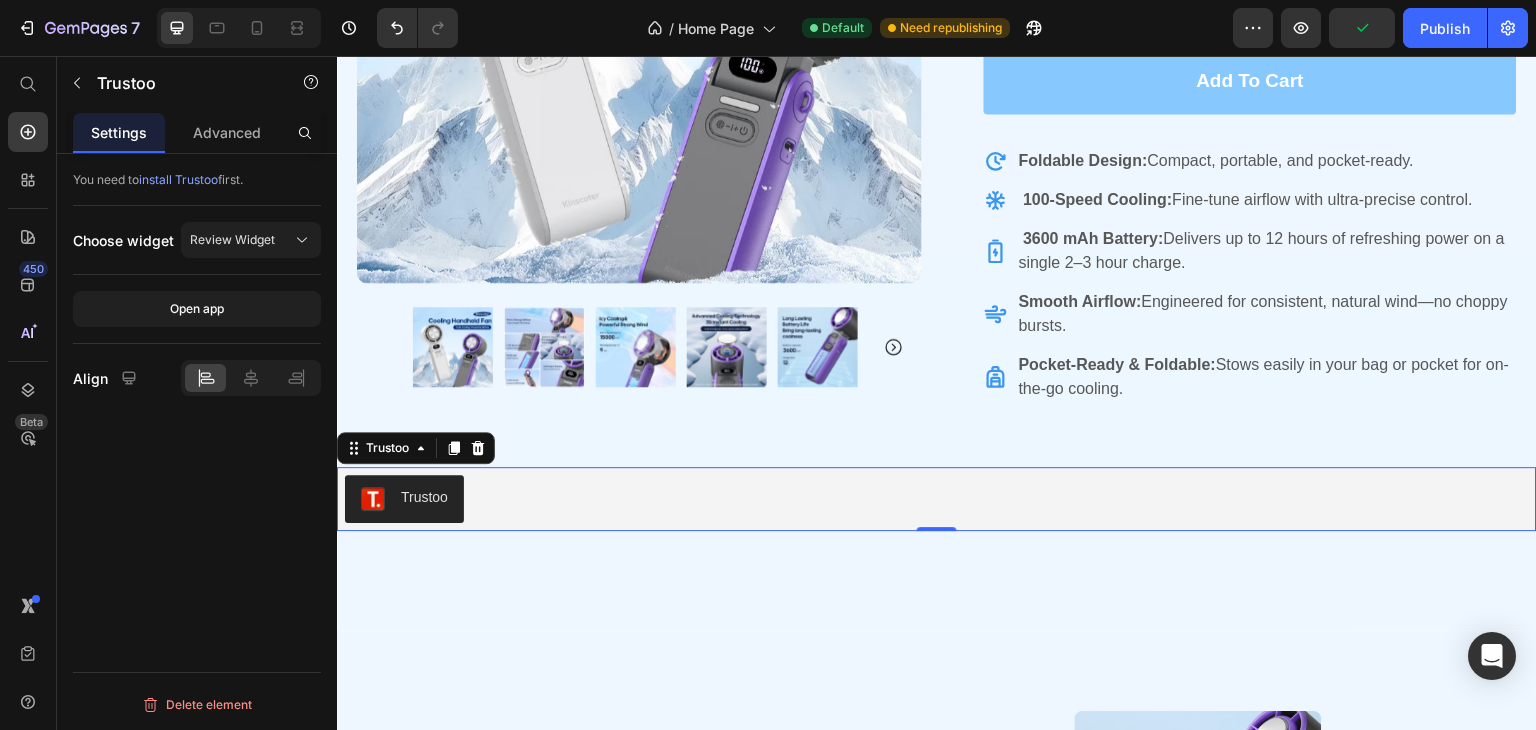 click on "Trustoo" at bounding box center [937, 499] 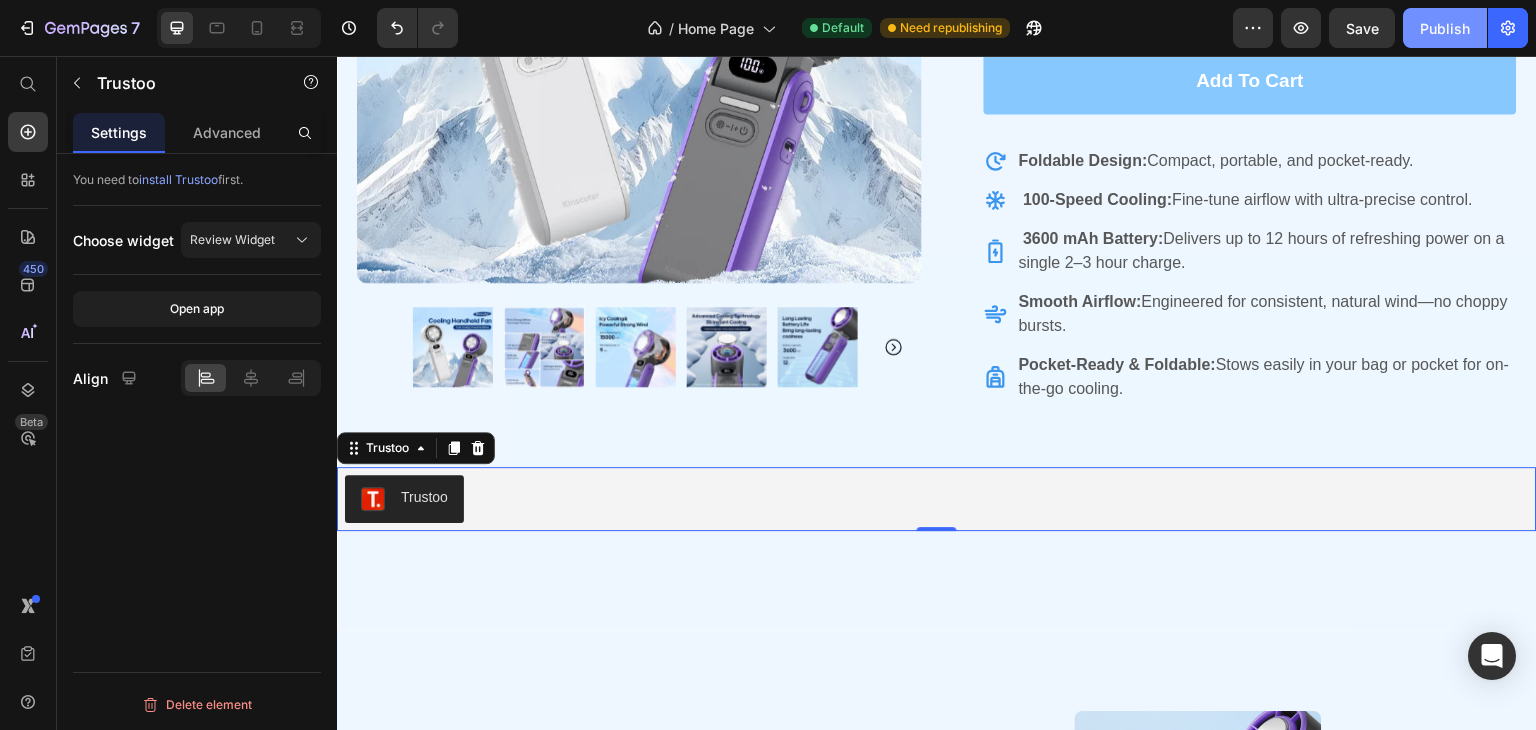 click on "Publish" at bounding box center [1445, 28] 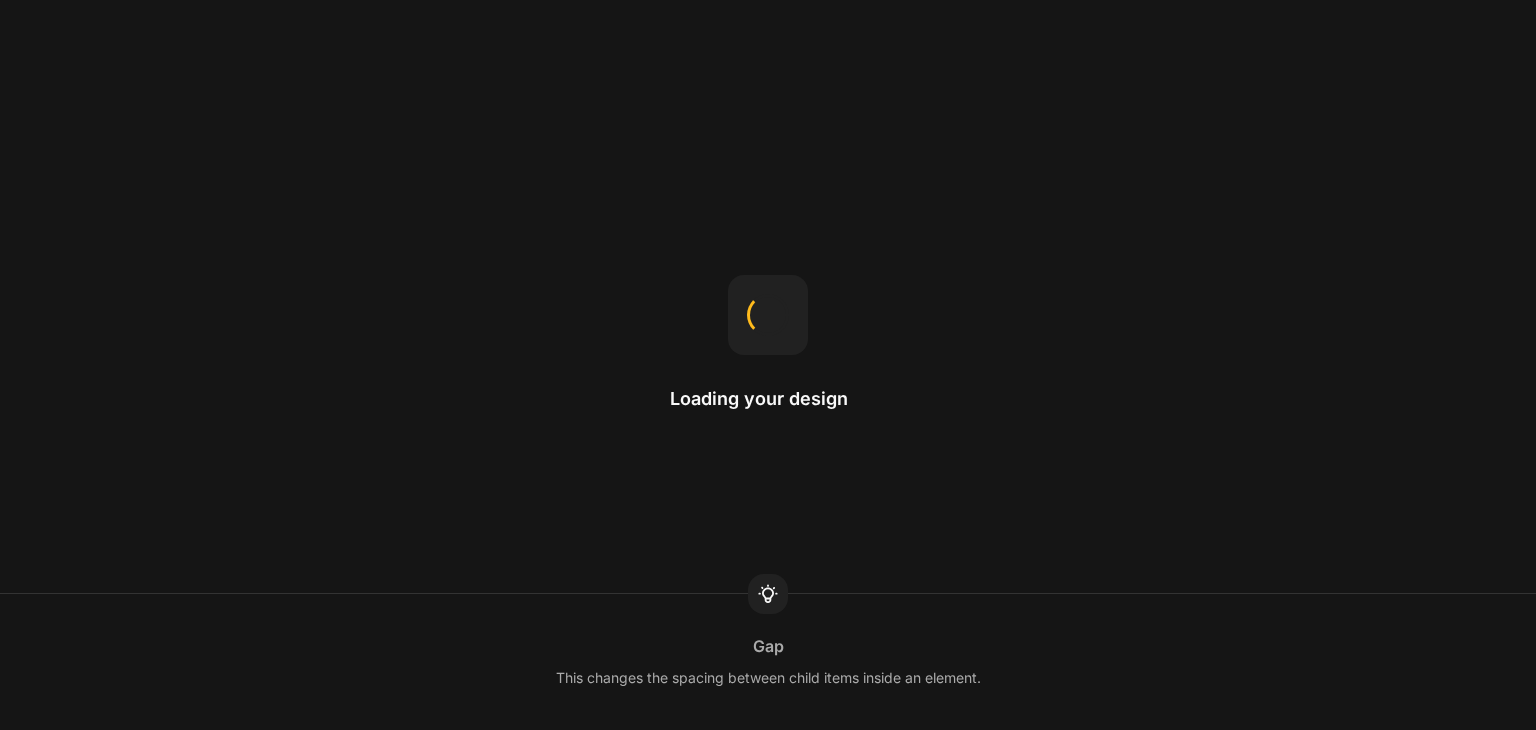 scroll, scrollTop: 0, scrollLeft: 0, axis: both 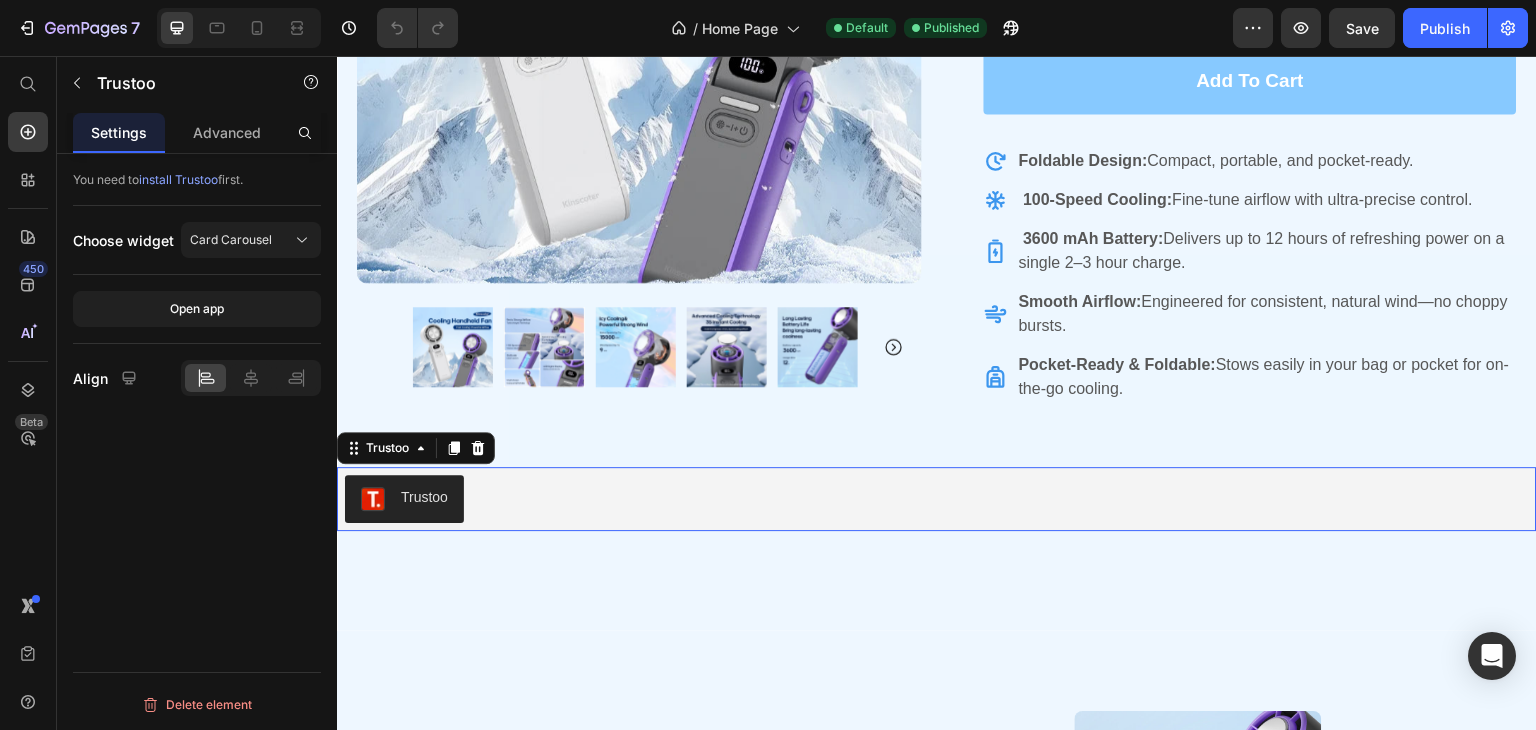 click on "Trustoo" at bounding box center [404, 499] 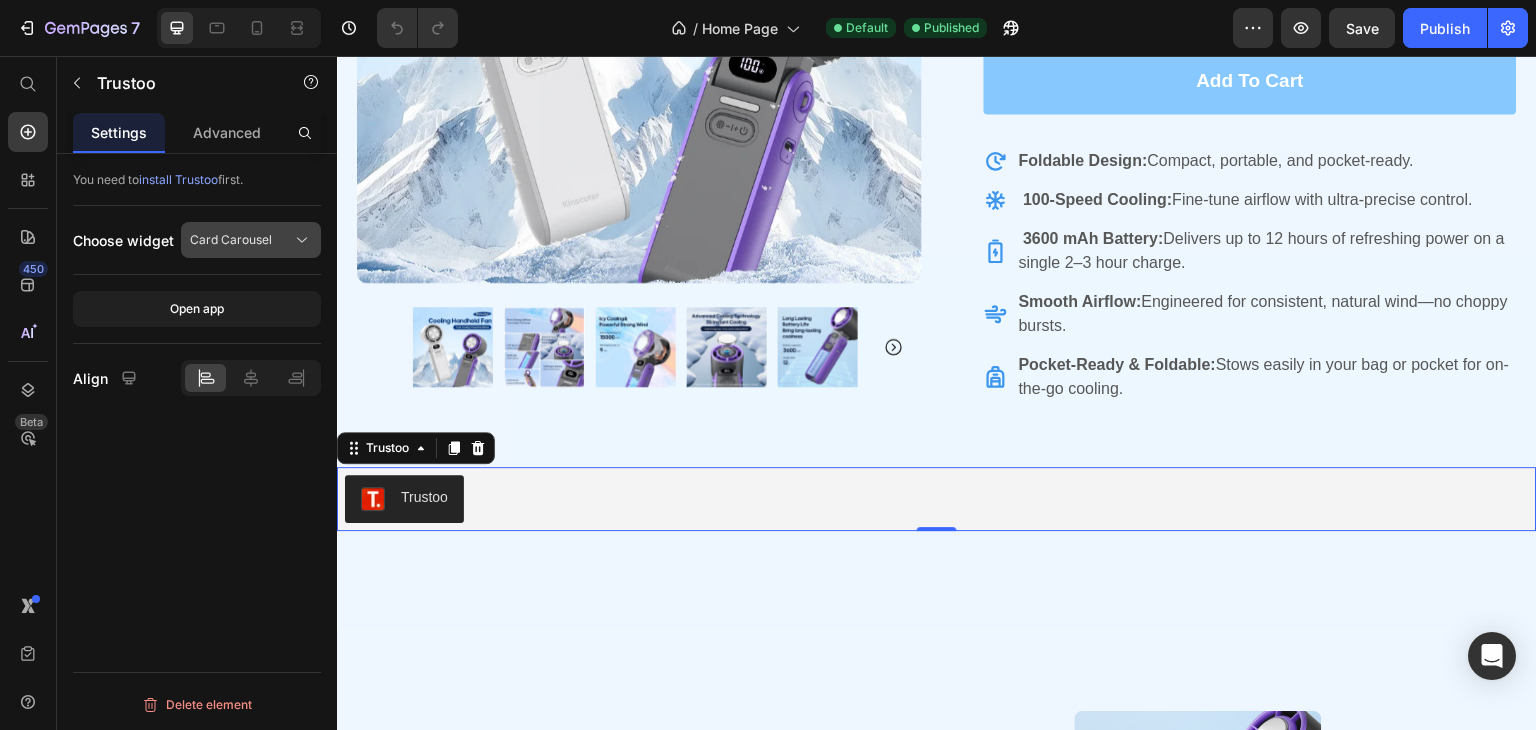 click on "Card Carousel" 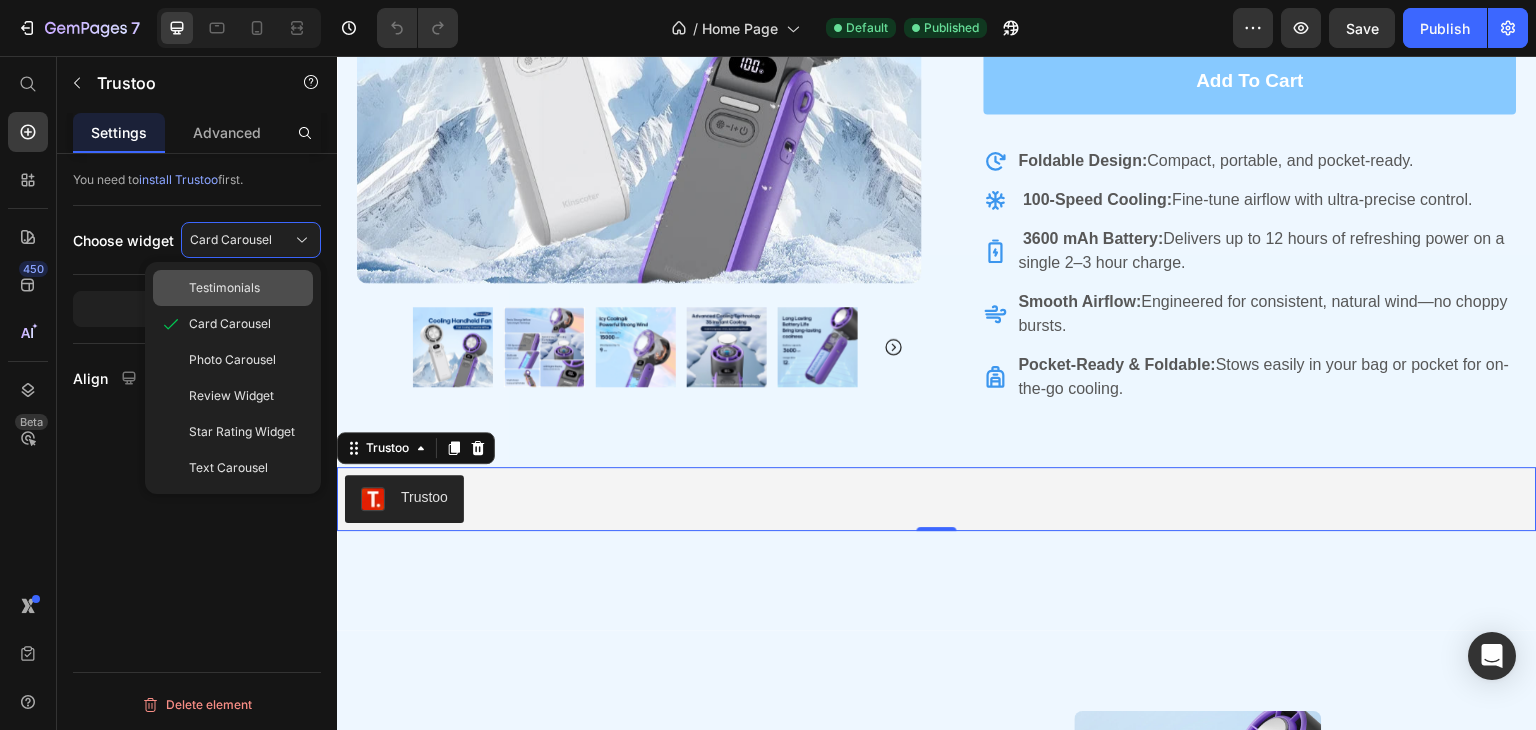 click on "Testimonials" at bounding box center (224, 288) 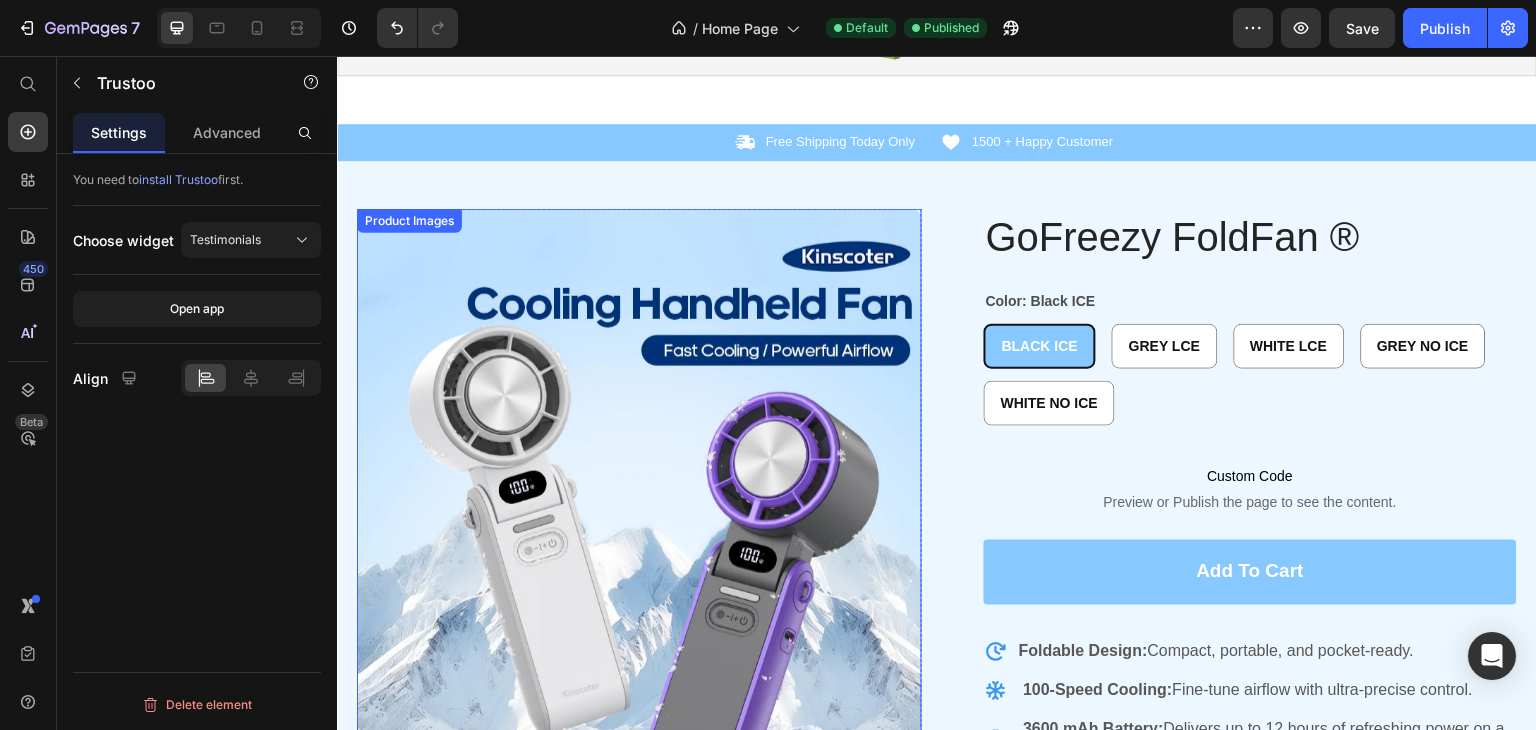 scroll, scrollTop: 0, scrollLeft: 0, axis: both 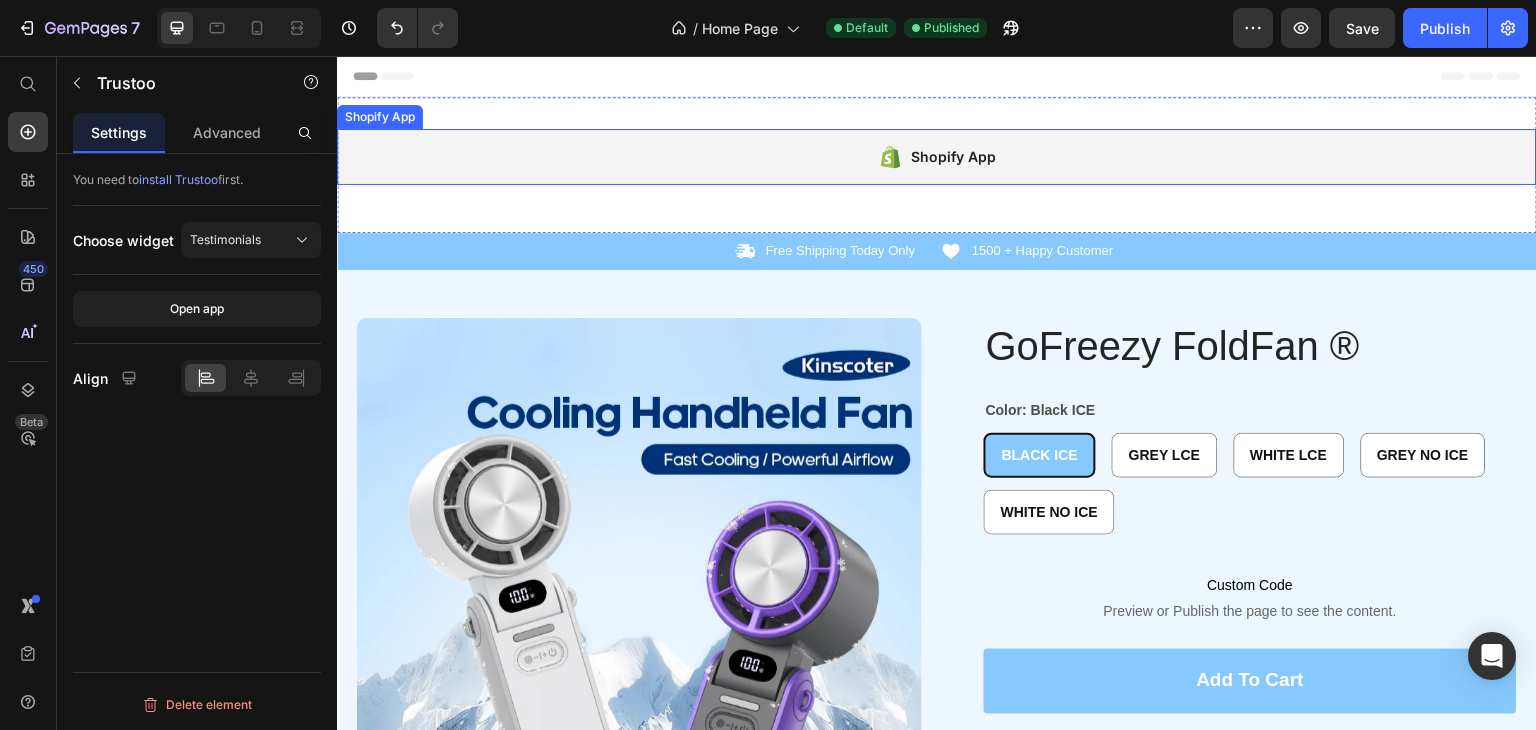 click 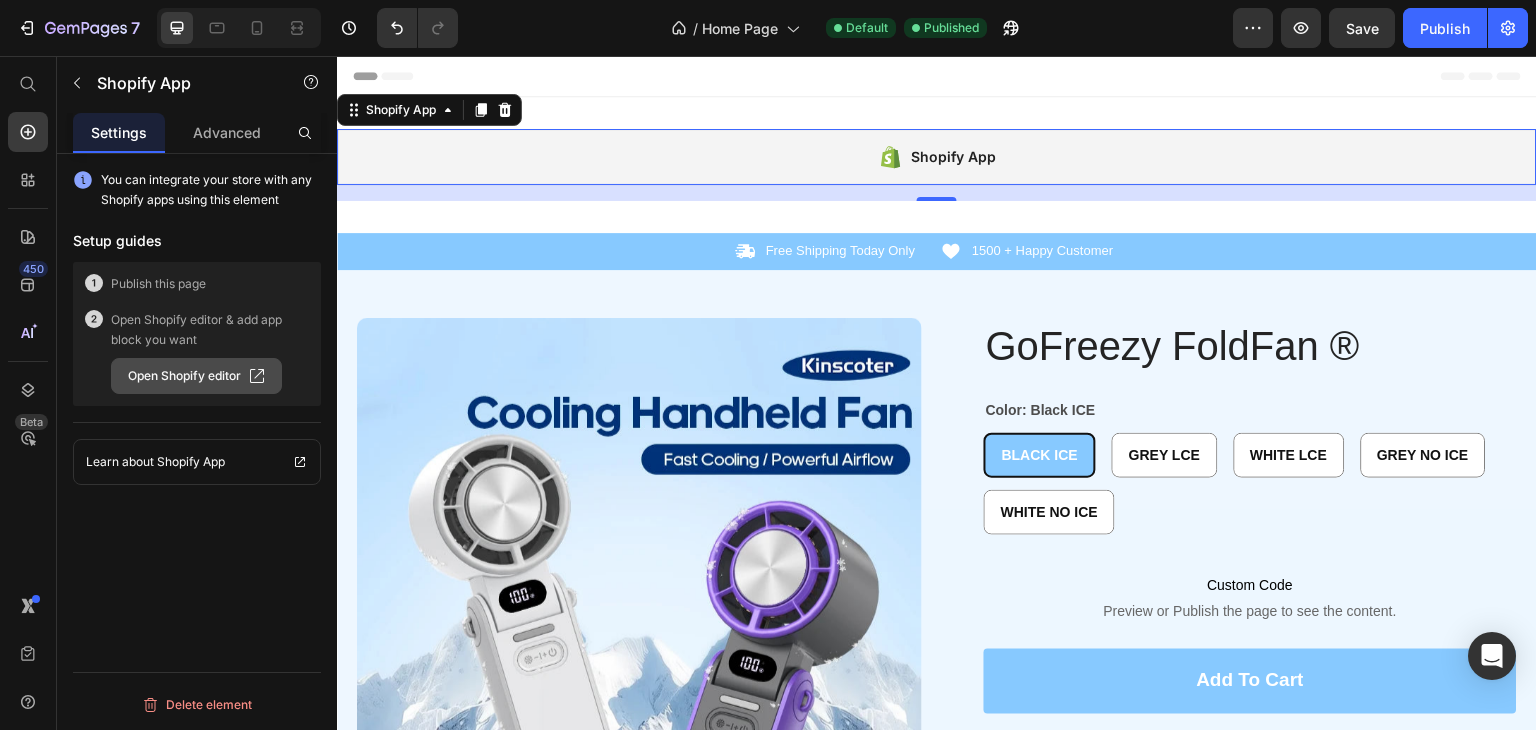 click on "Open Shopify editor" at bounding box center [196, 376] 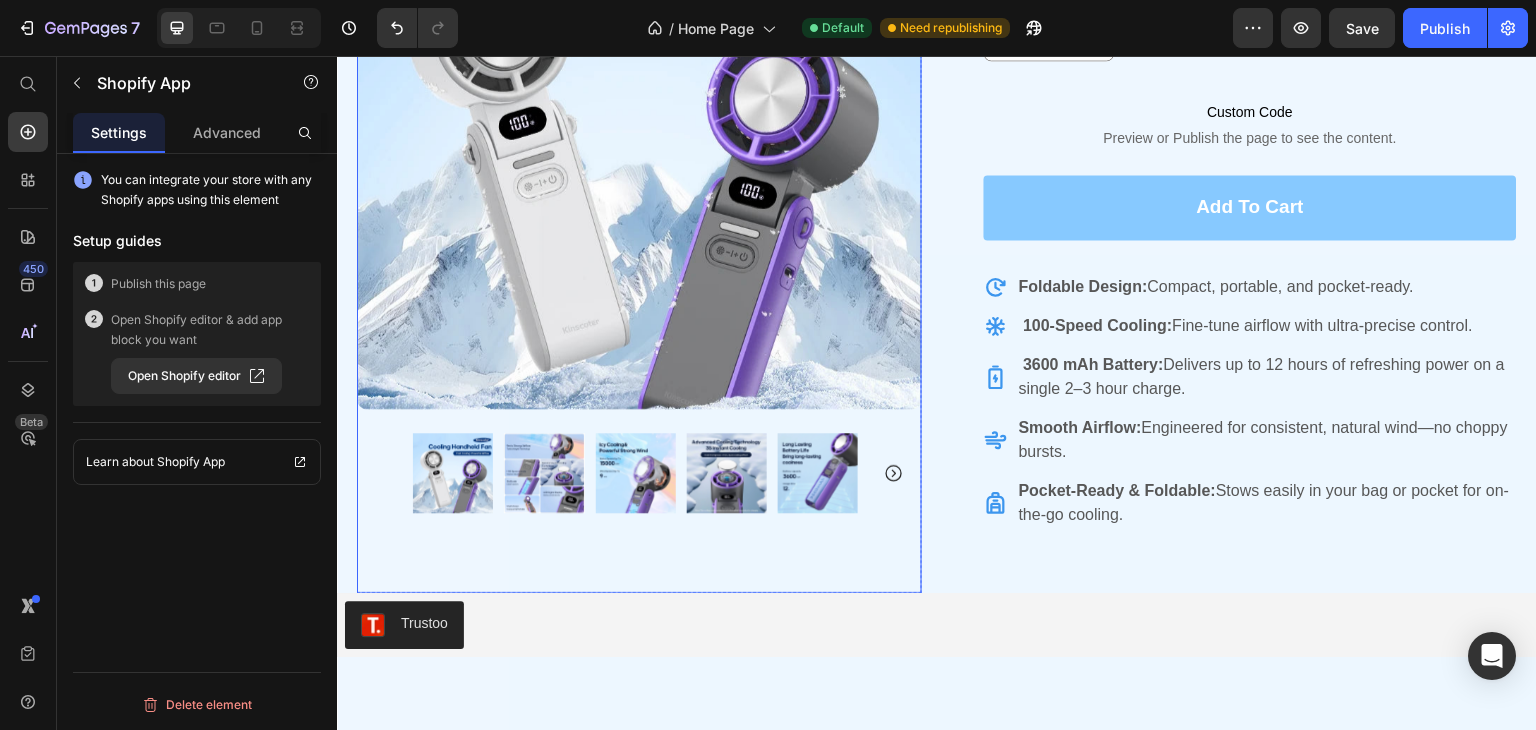 scroll, scrollTop: 700, scrollLeft: 0, axis: vertical 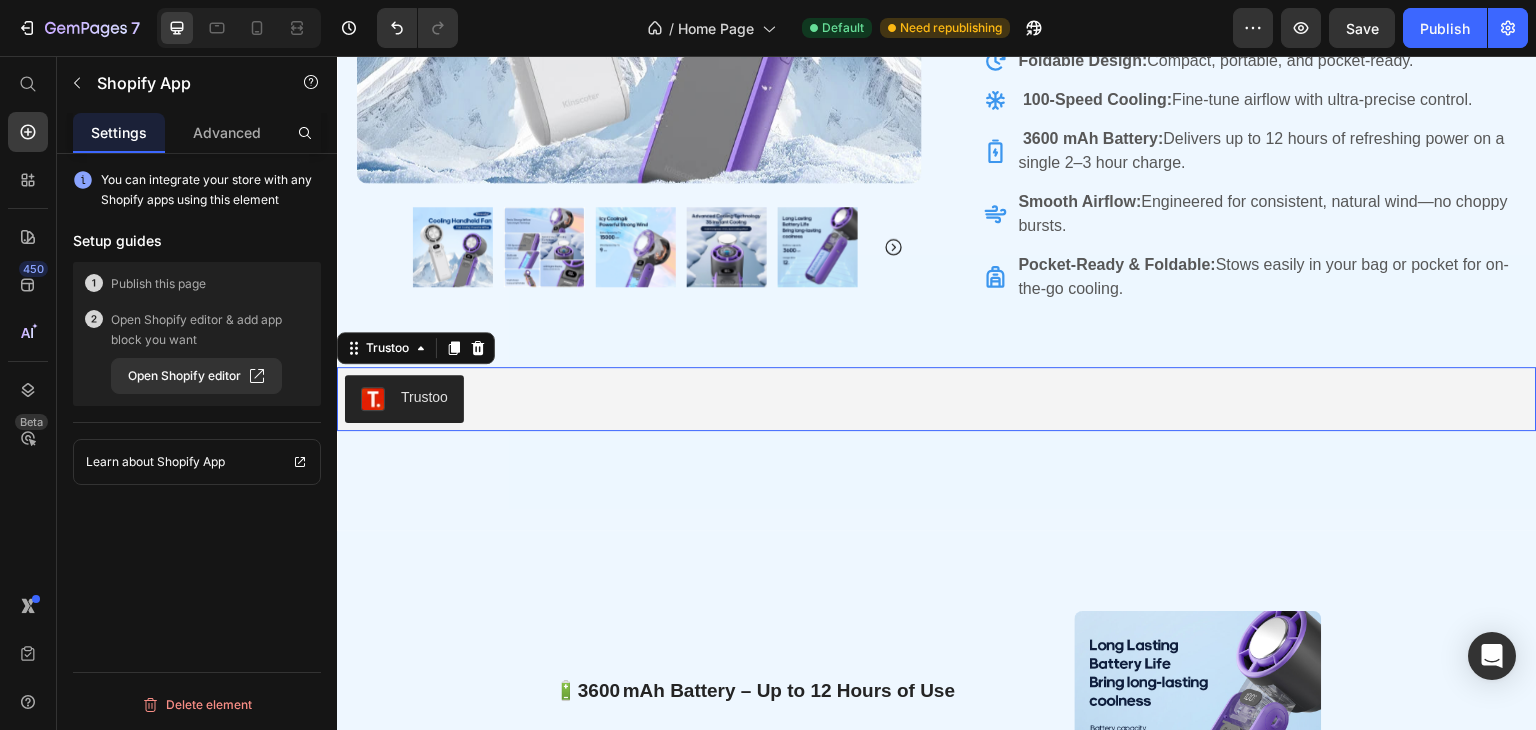 click on "Trustoo" at bounding box center [937, 399] 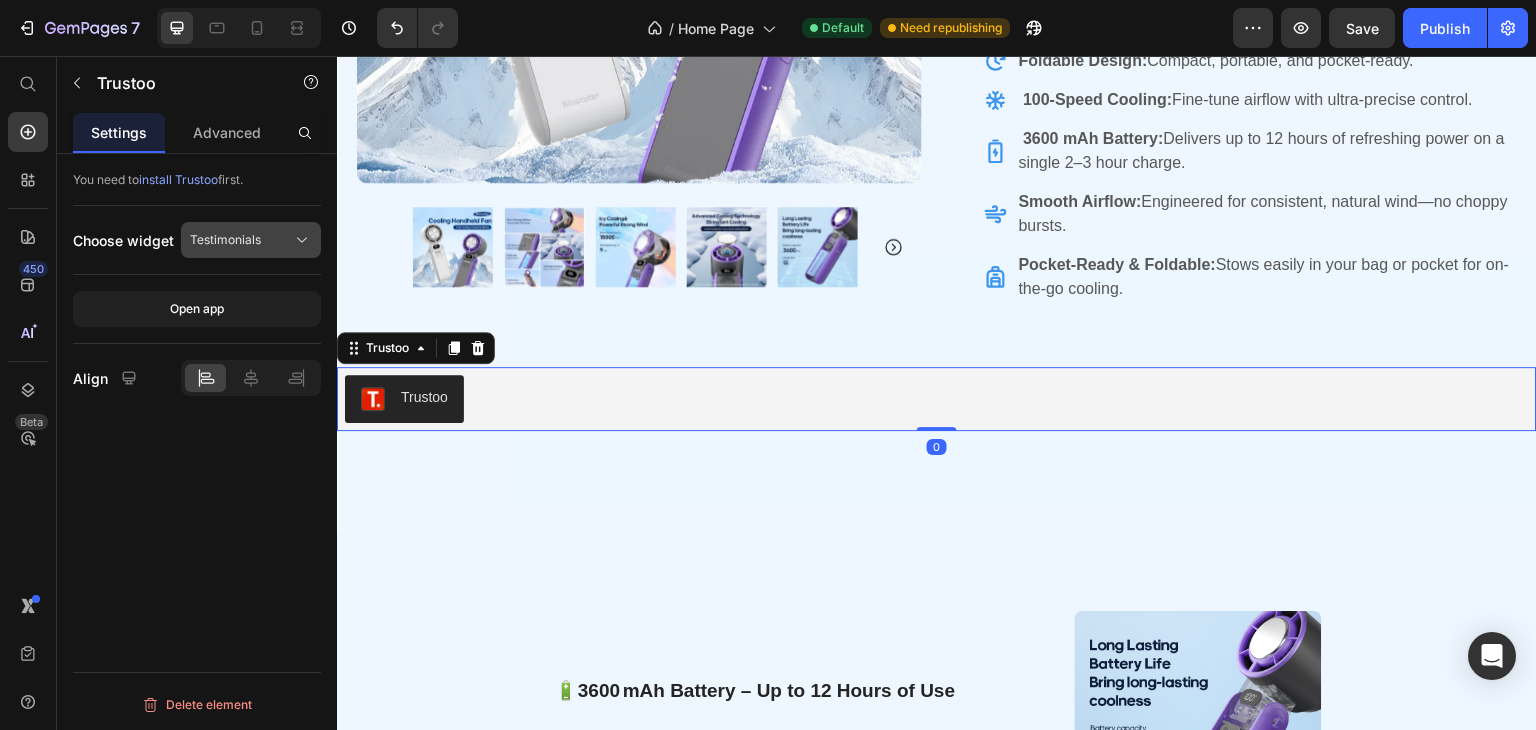 click on "Testimonials" at bounding box center (251, 240) 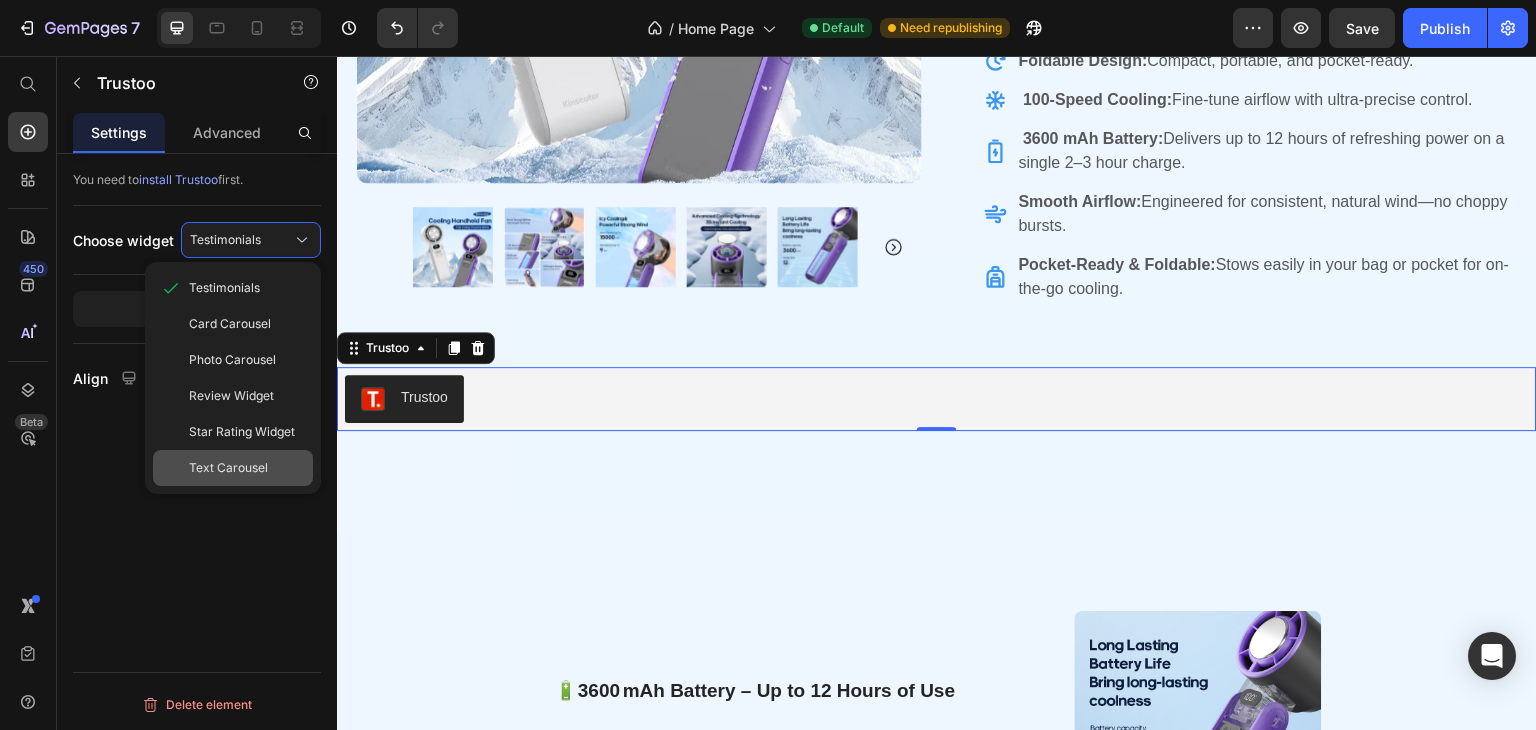 click on "Text Carousel" at bounding box center (247, 468) 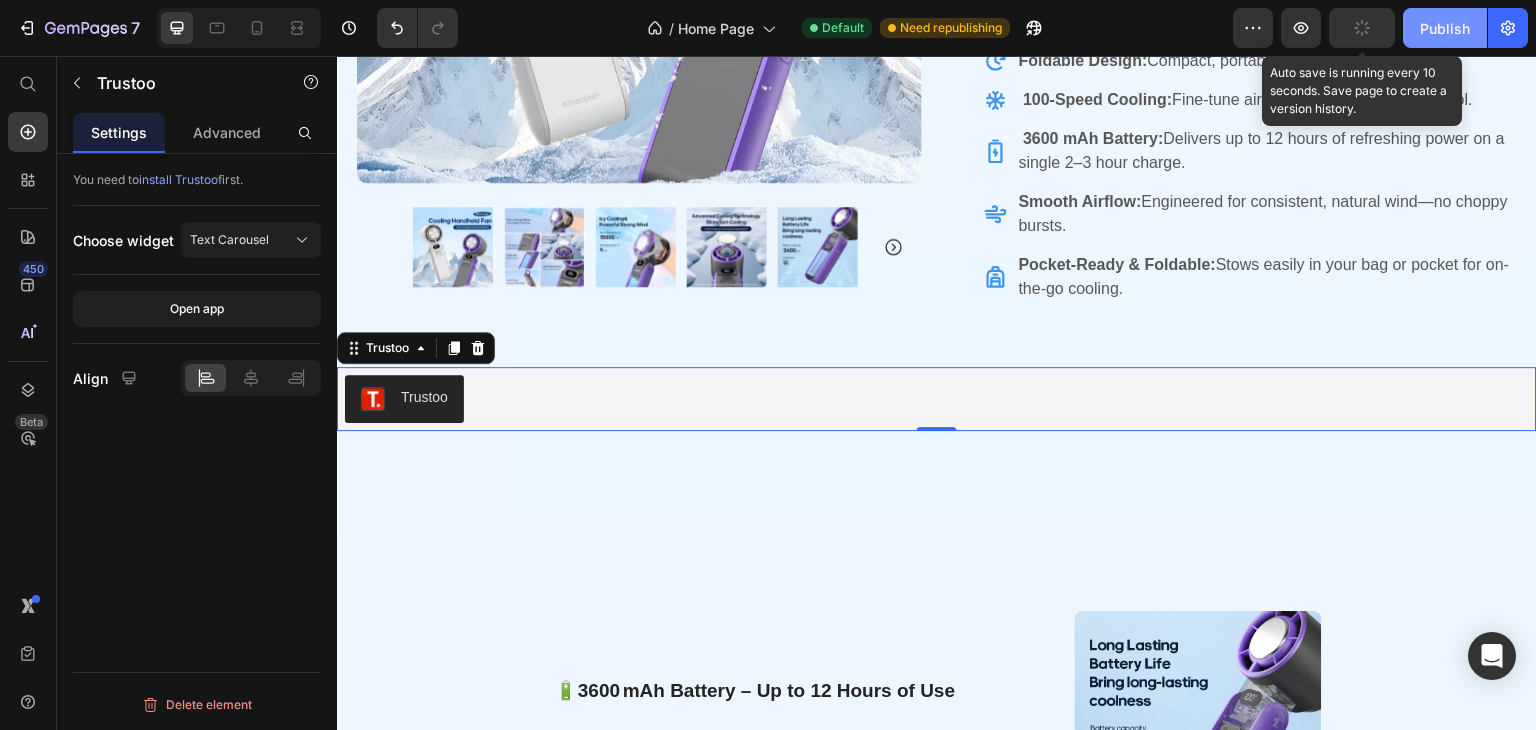 click on "Publish" at bounding box center [1445, 28] 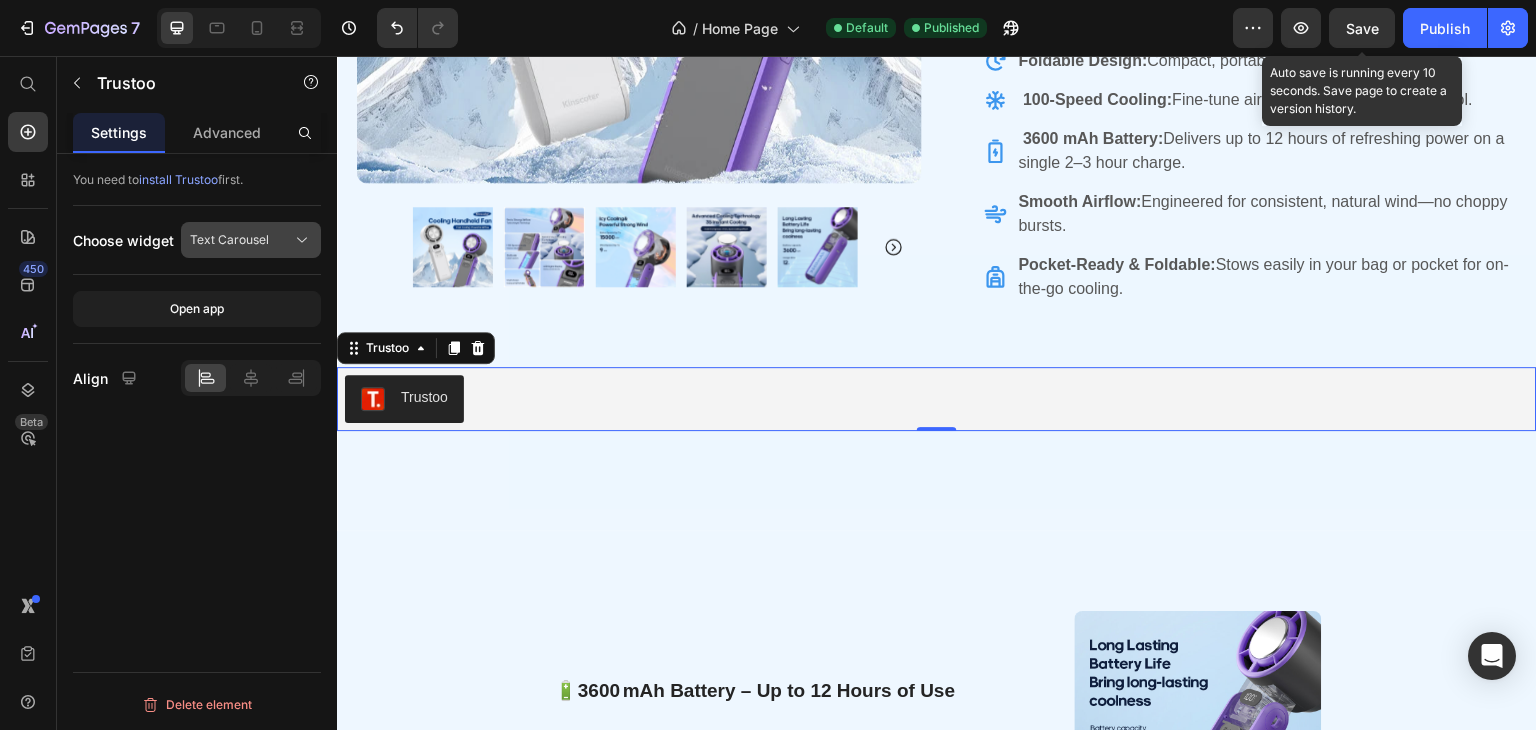 click on "Text Carousel" 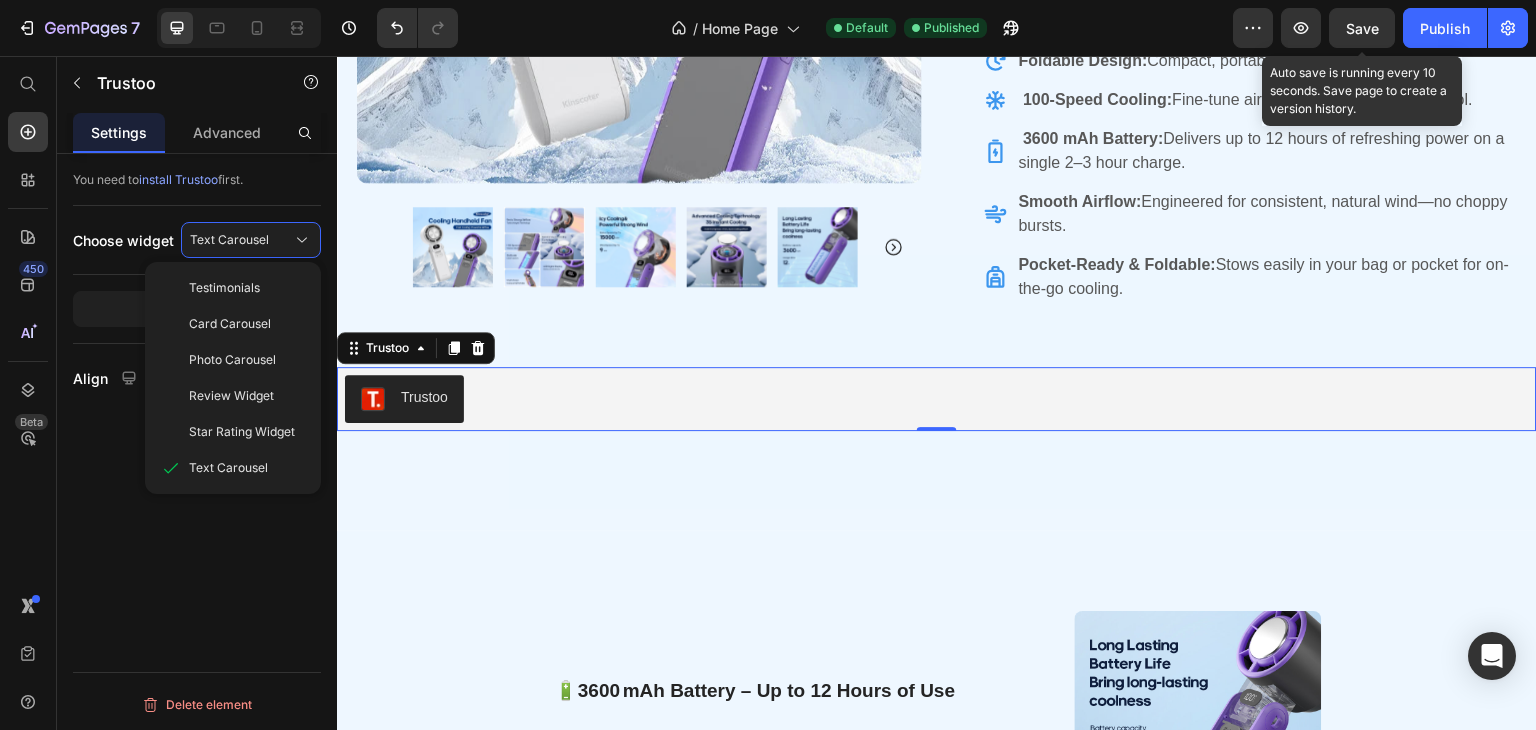 click on "Star Rating Widget" at bounding box center [242, 432] 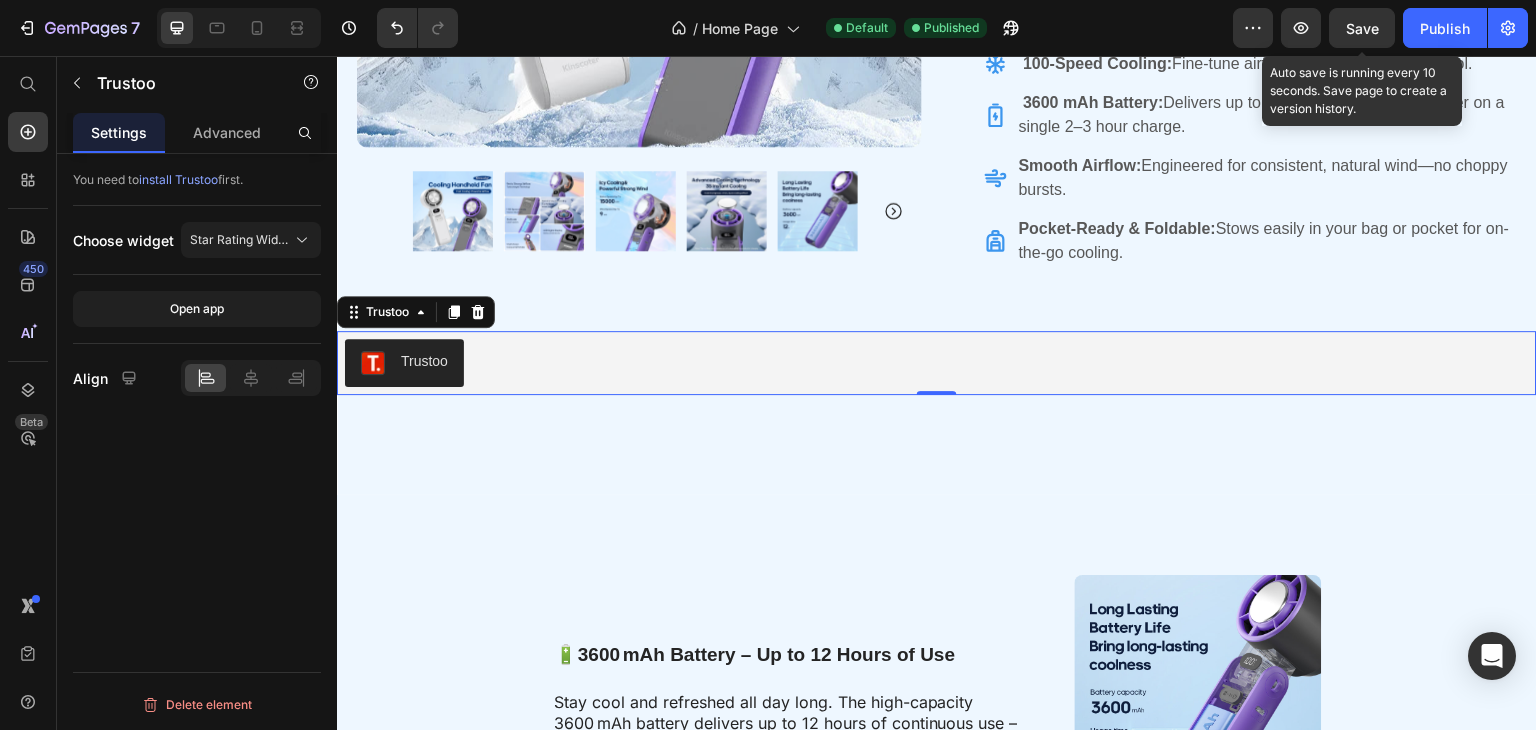 scroll, scrollTop: 900, scrollLeft: 0, axis: vertical 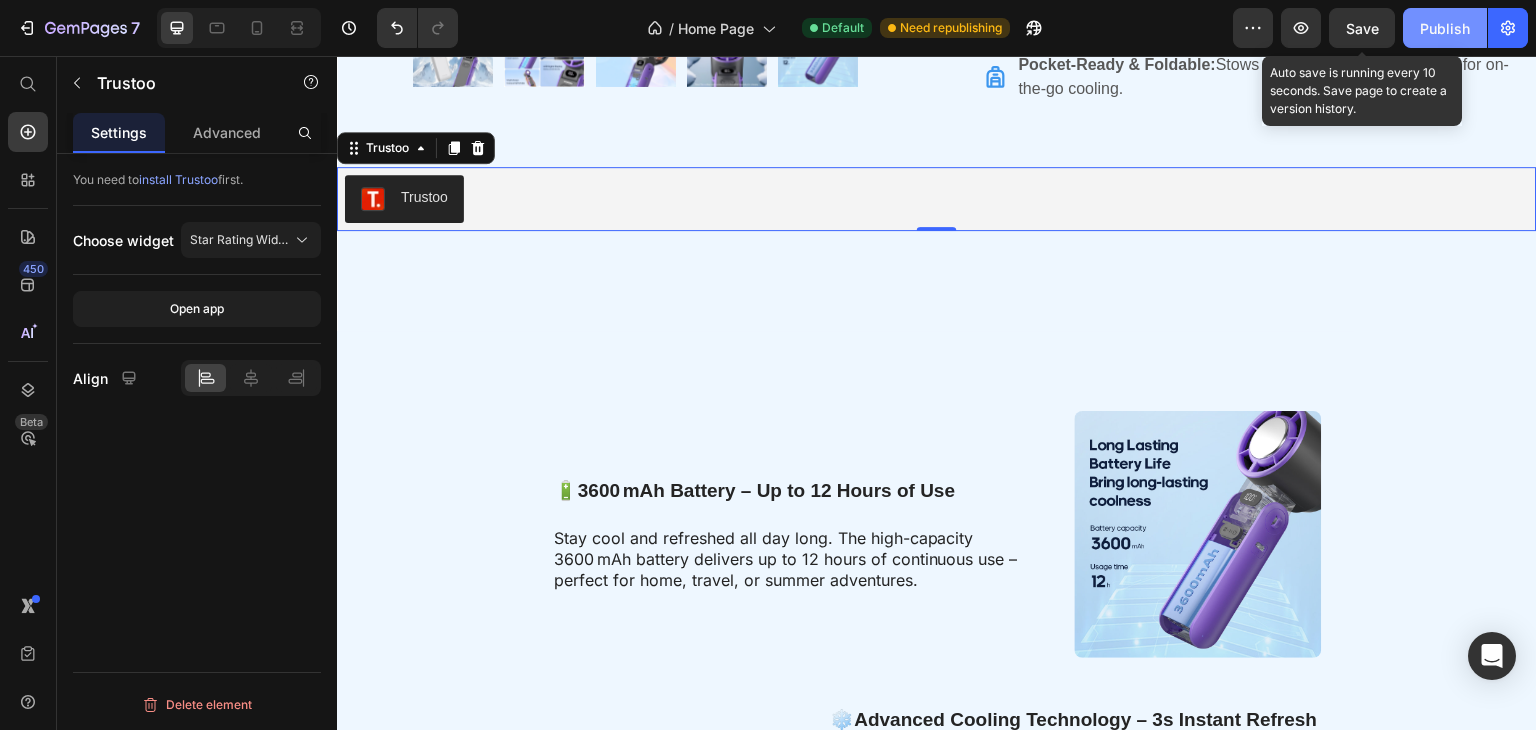 click on "Publish" at bounding box center (1445, 28) 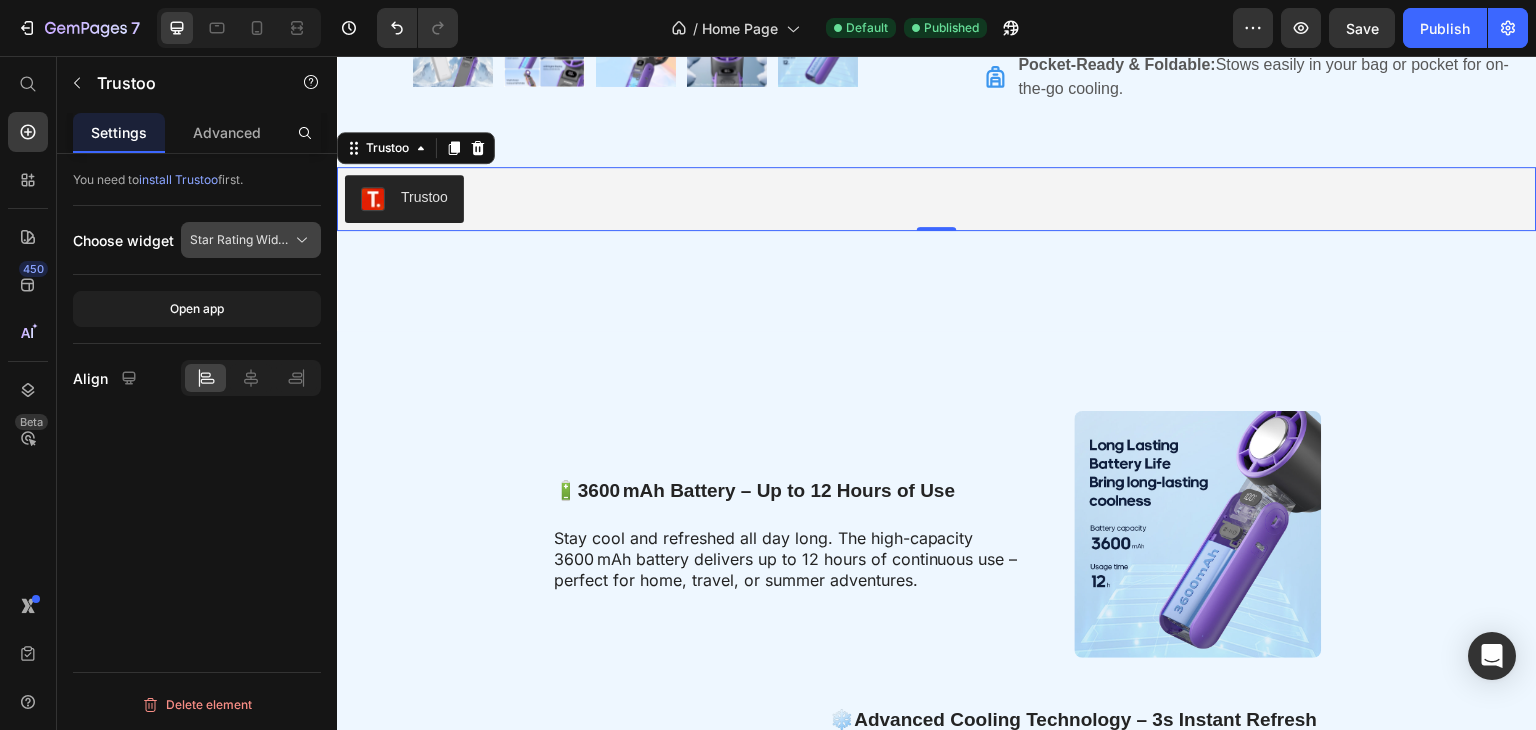 click on "Star Rating Widget" at bounding box center (251, 240) 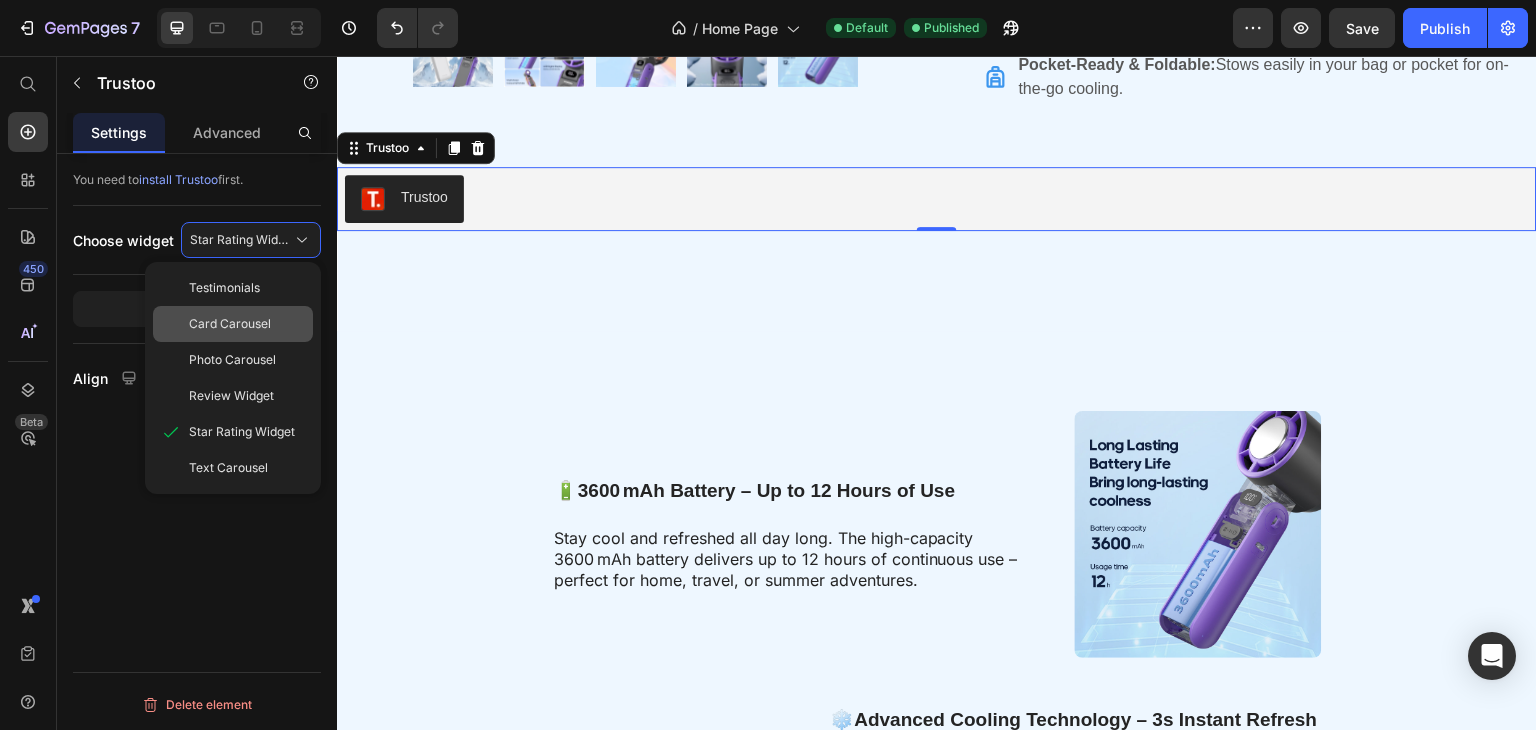 click on "Card Carousel" 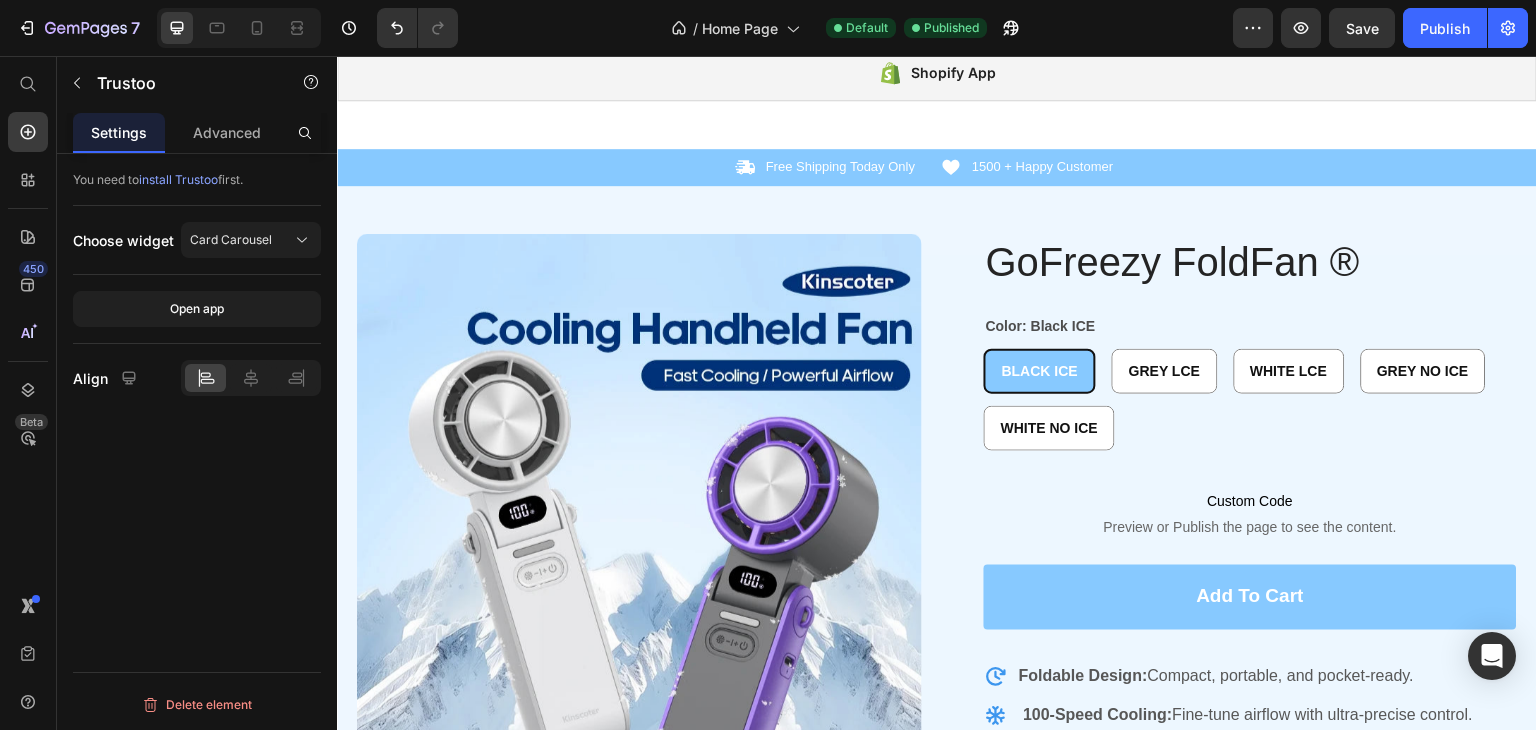 scroll, scrollTop: 0, scrollLeft: 0, axis: both 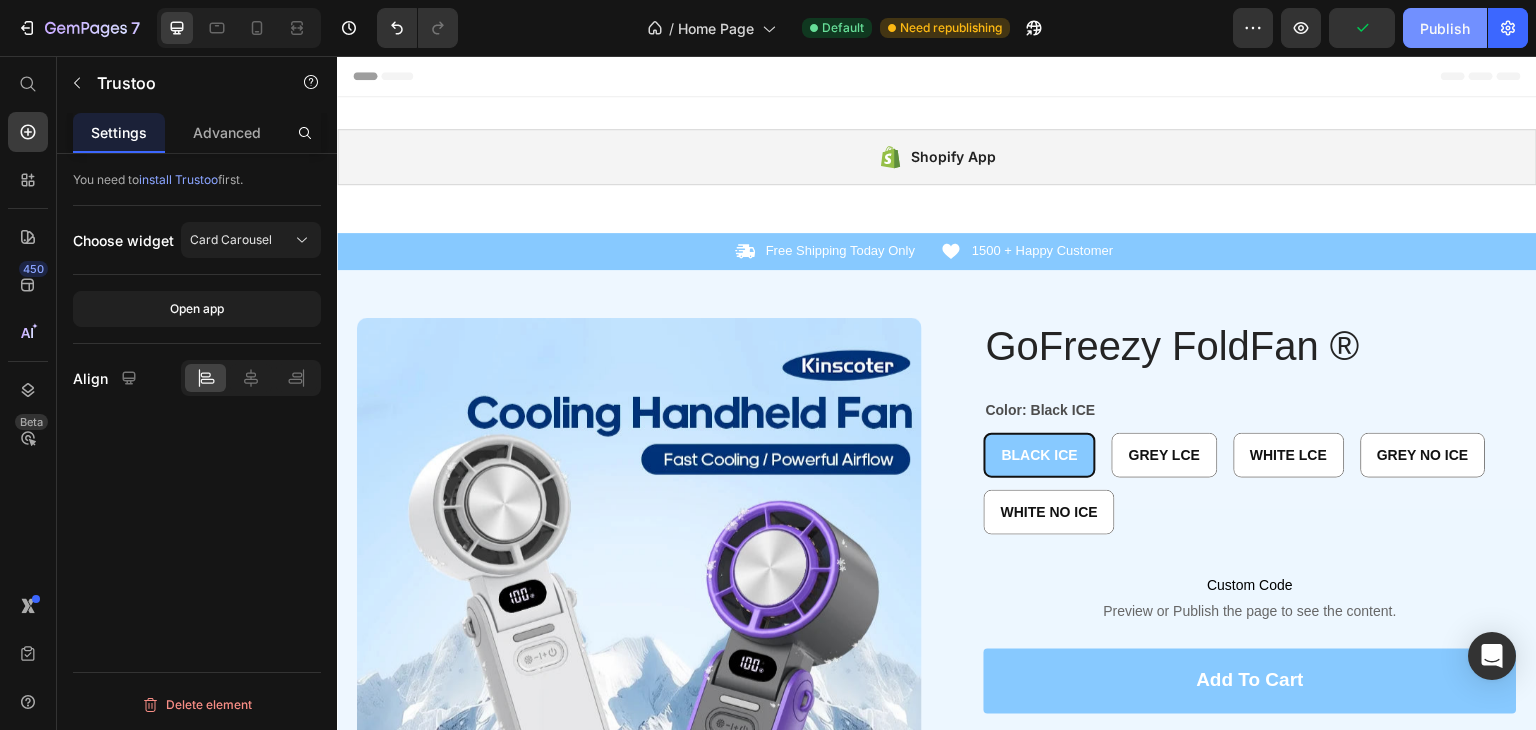 click on "Publish" at bounding box center (1445, 28) 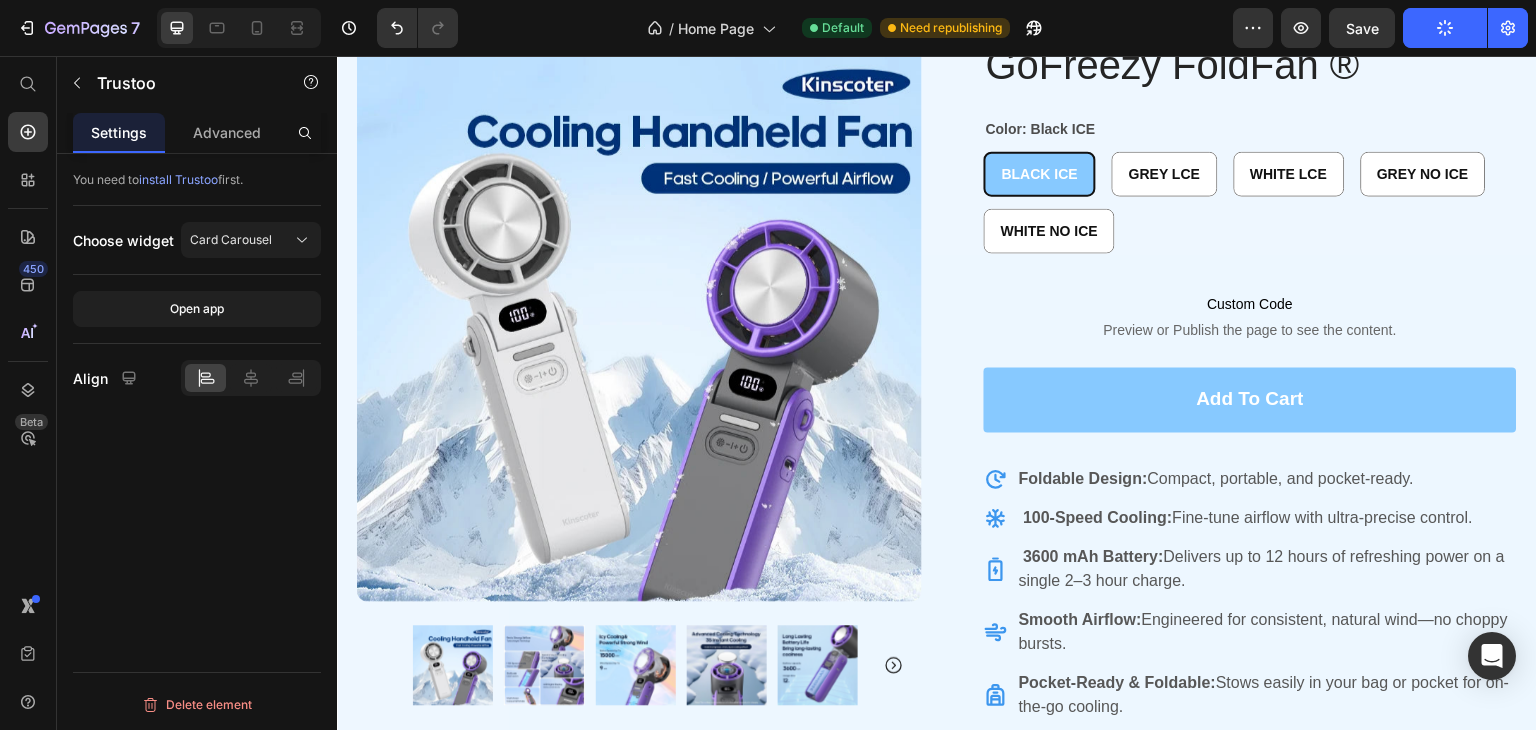 scroll, scrollTop: 300, scrollLeft: 0, axis: vertical 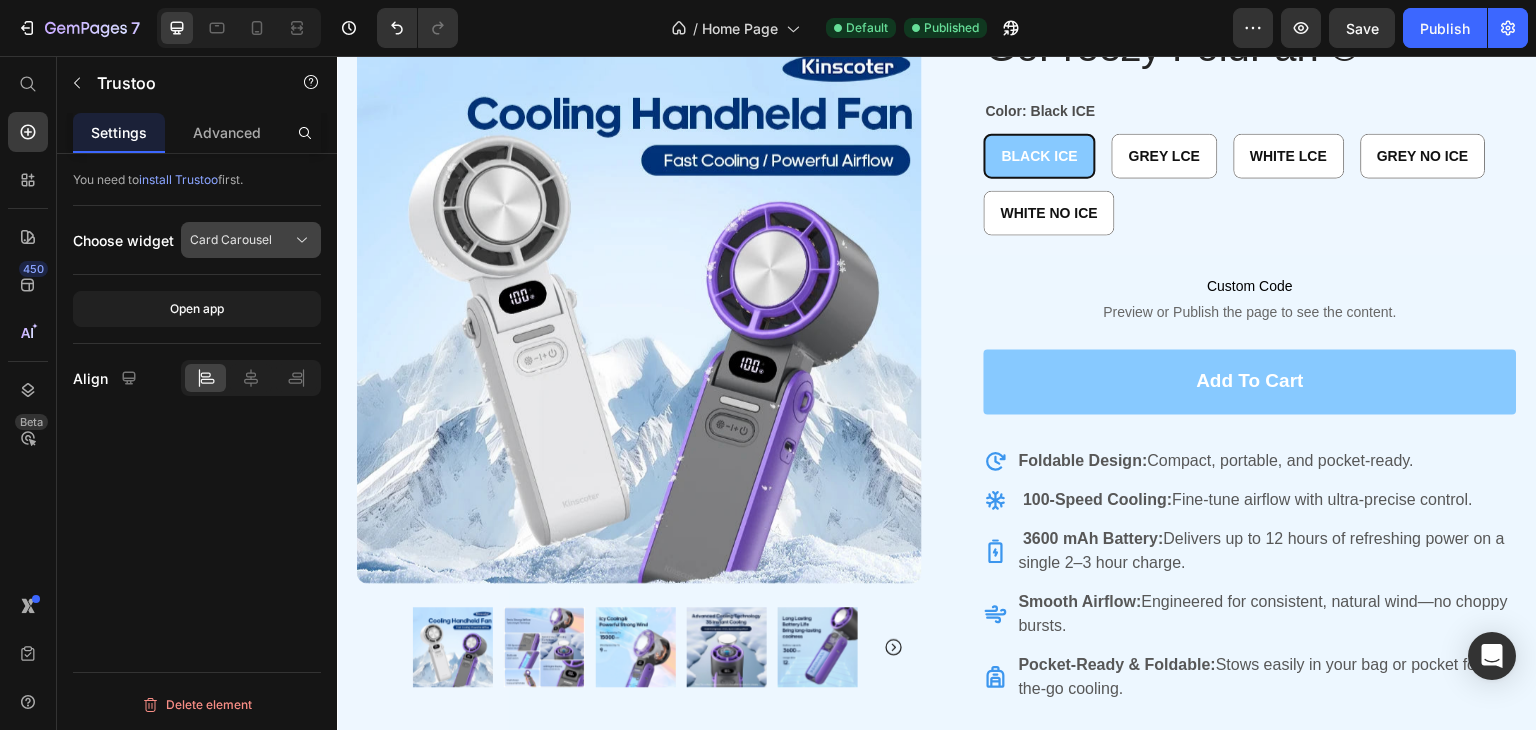 click on "Card Carousel" at bounding box center (231, 240) 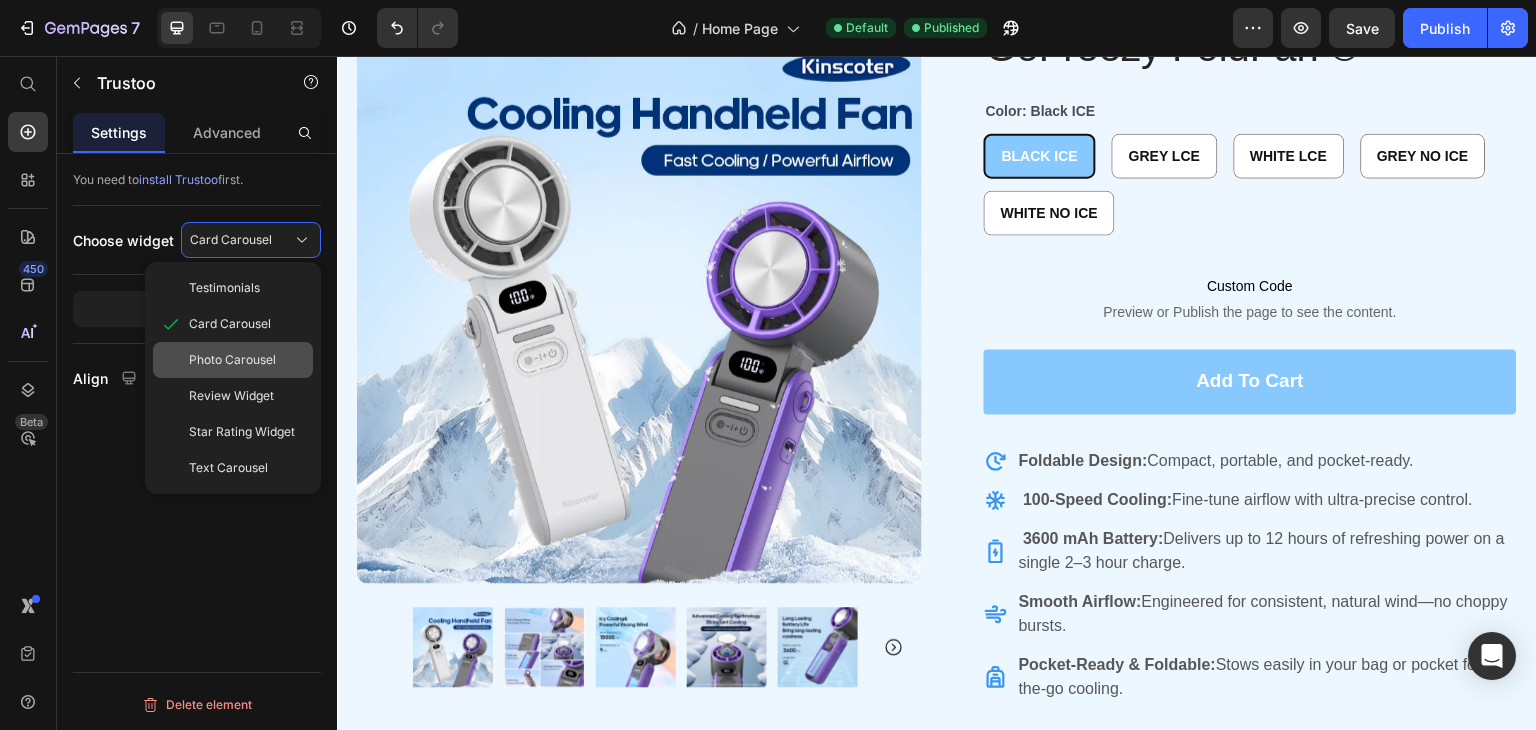 click on "Photo Carousel" at bounding box center (232, 360) 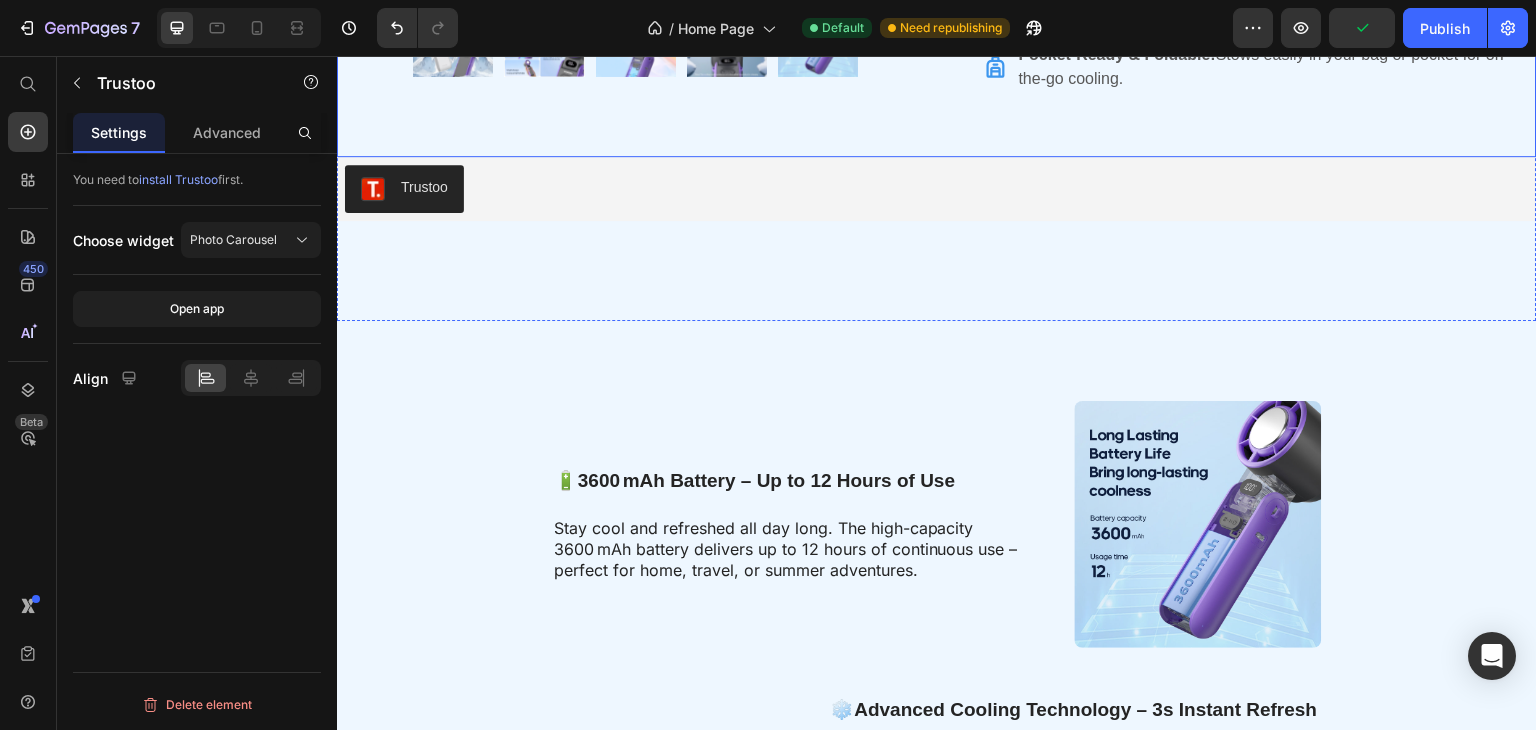 scroll, scrollTop: 700, scrollLeft: 0, axis: vertical 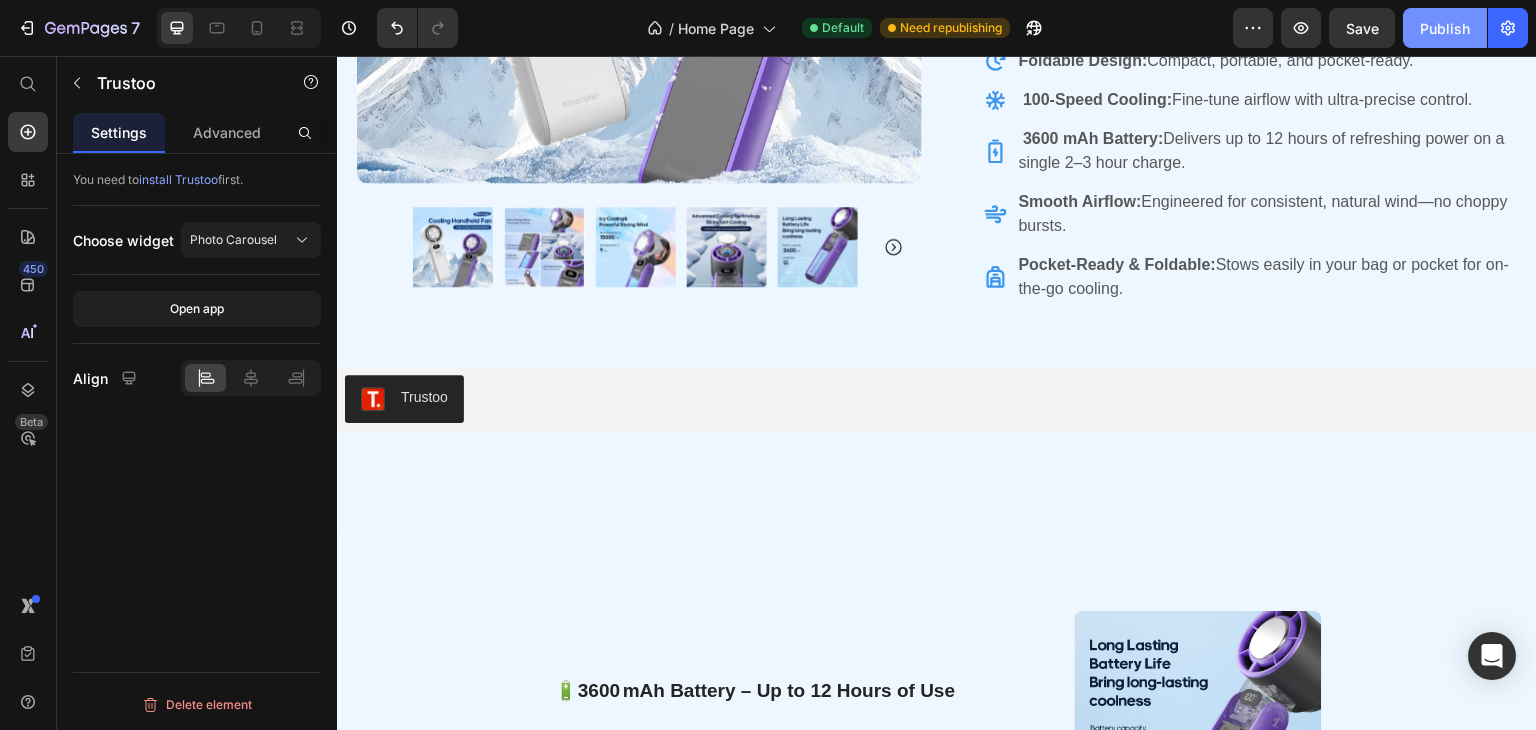 click on "Publish" at bounding box center (1445, 28) 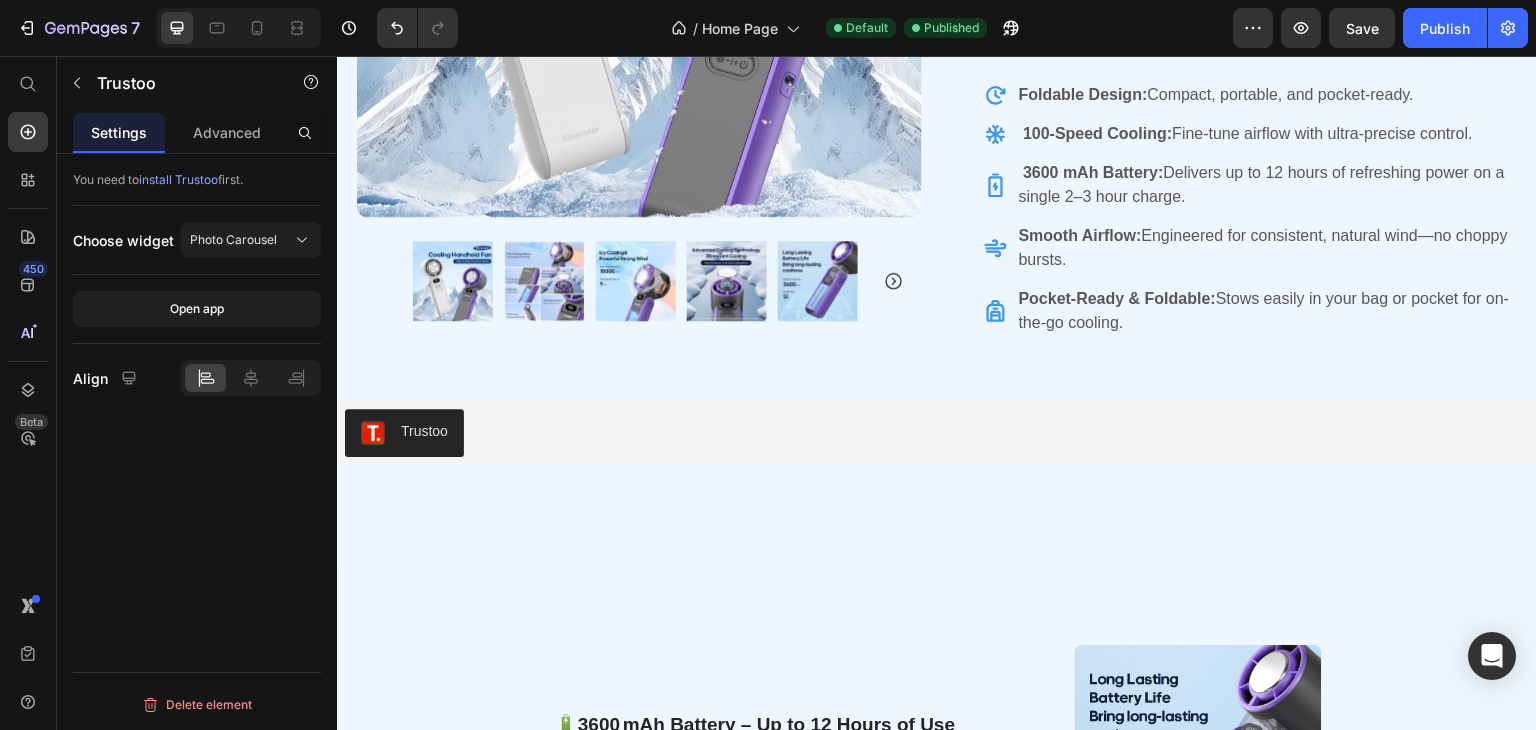 scroll, scrollTop: 700, scrollLeft: 0, axis: vertical 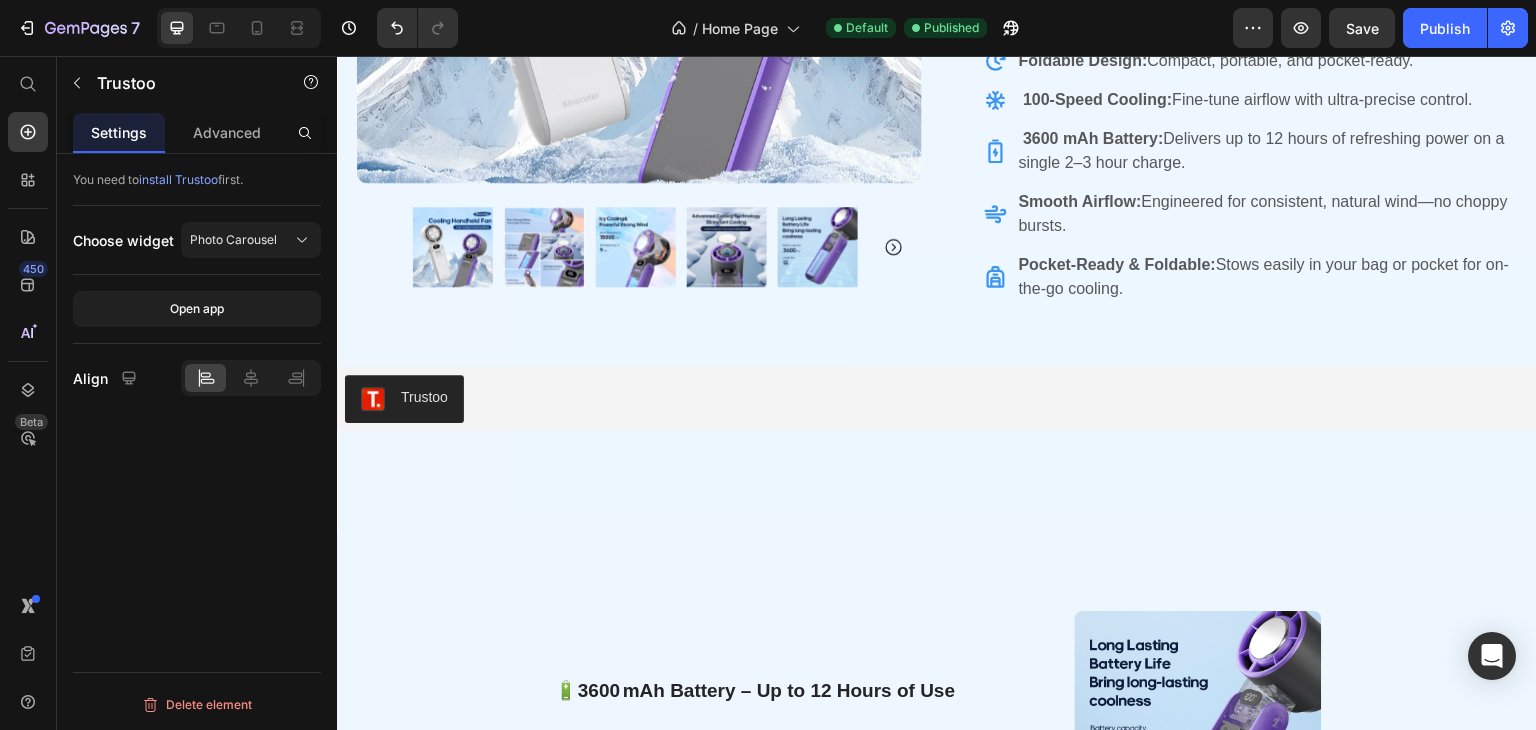 click on "Trustoo" at bounding box center (937, 399) 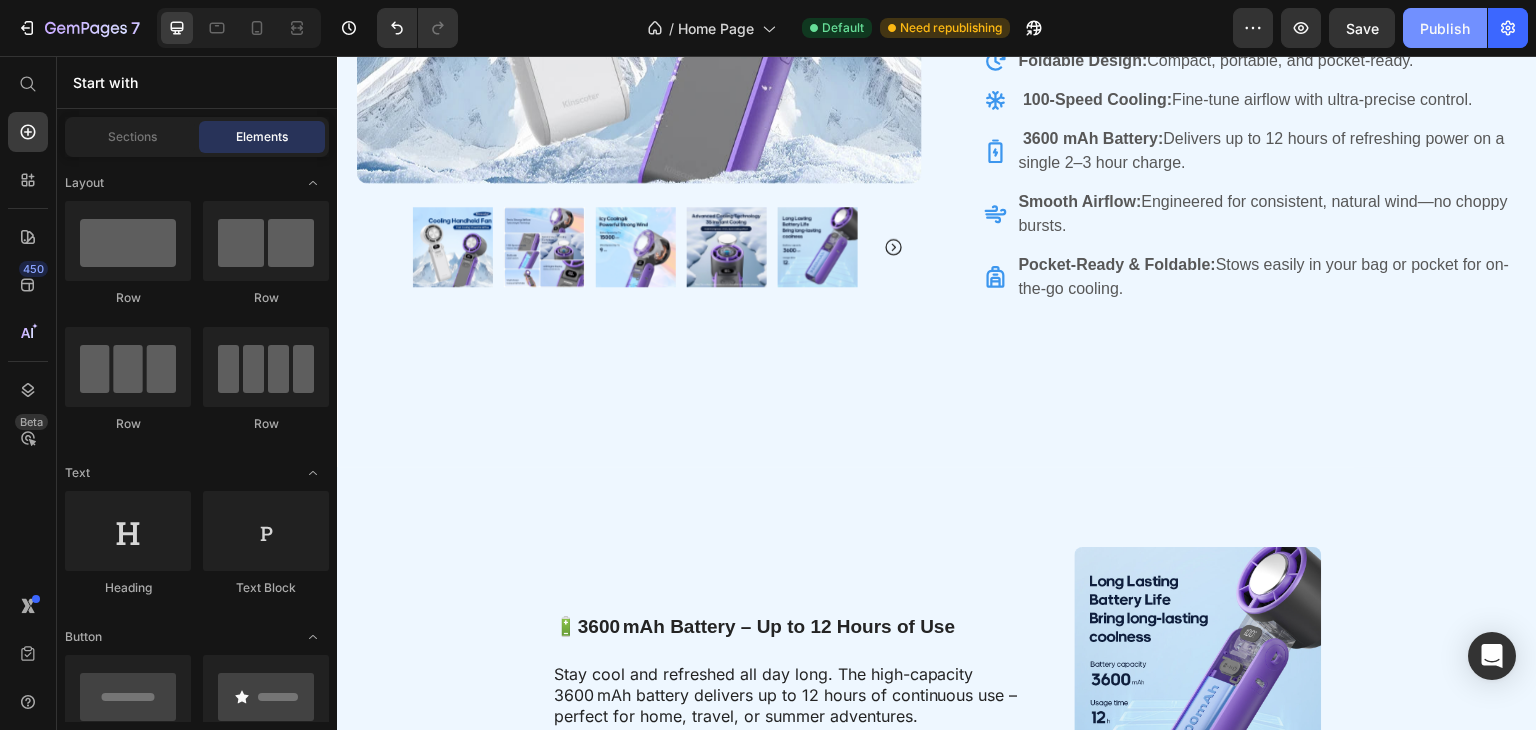 click on "Publish" 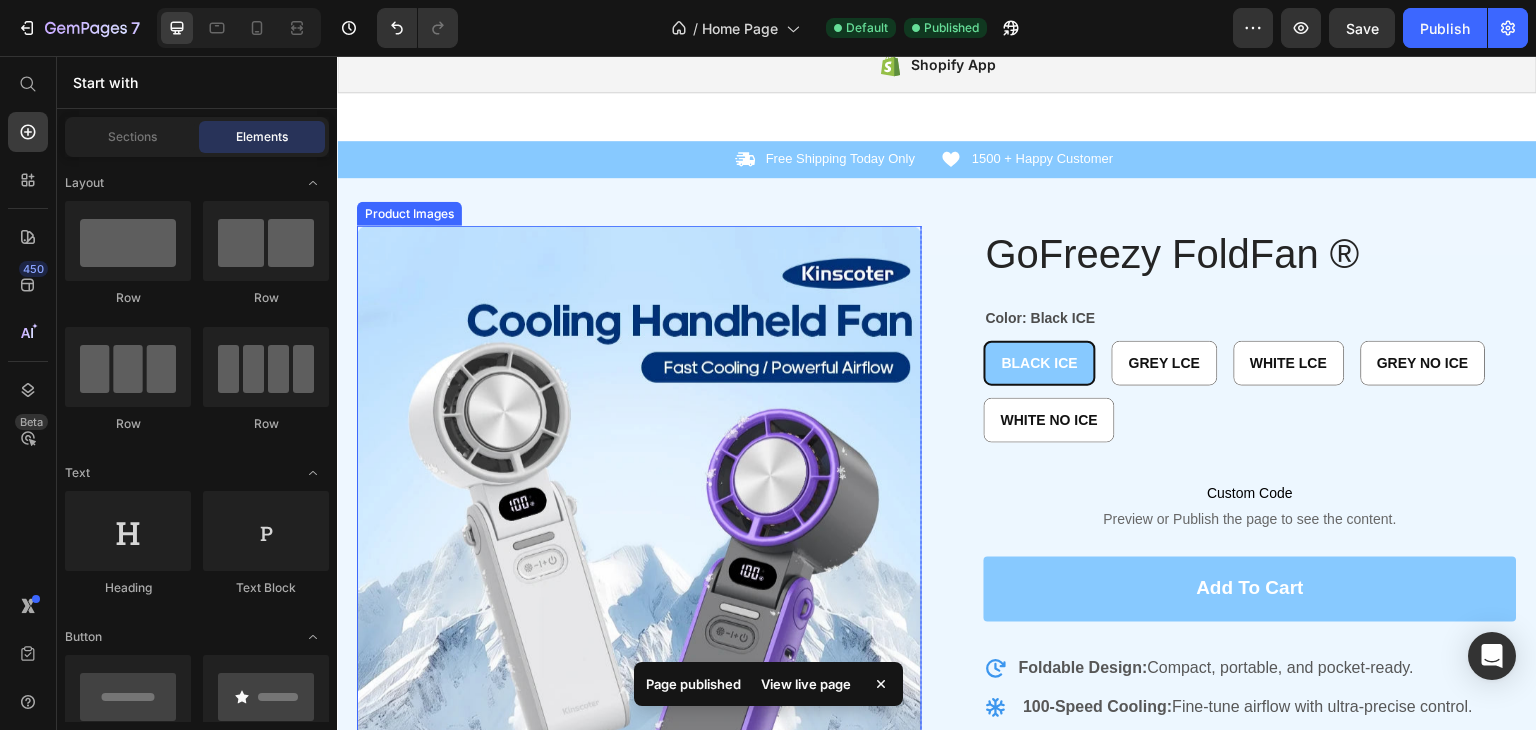 scroll, scrollTop: 0, scrollLeft: 0, axis: both 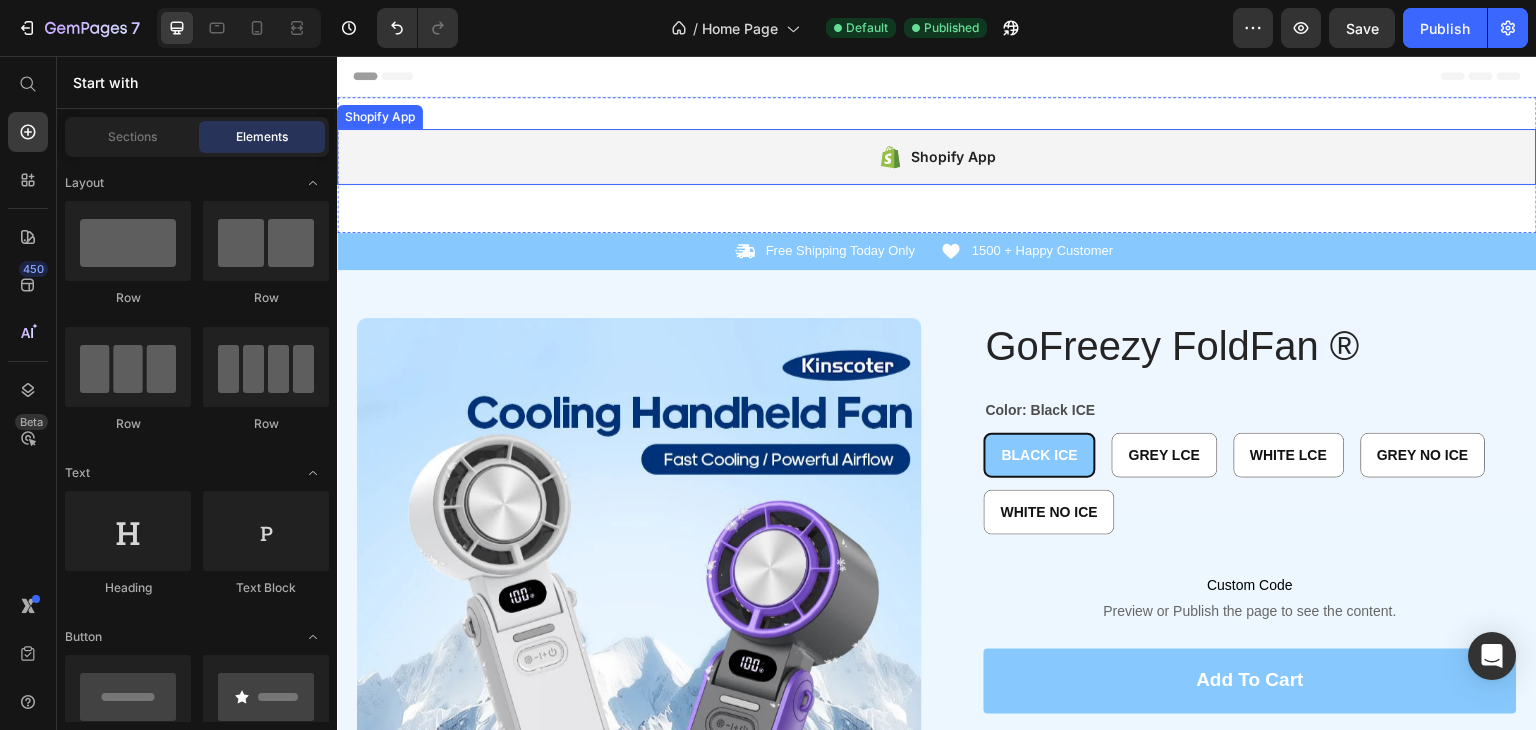 click on "Shopify App" at bounding box center [937, 157] 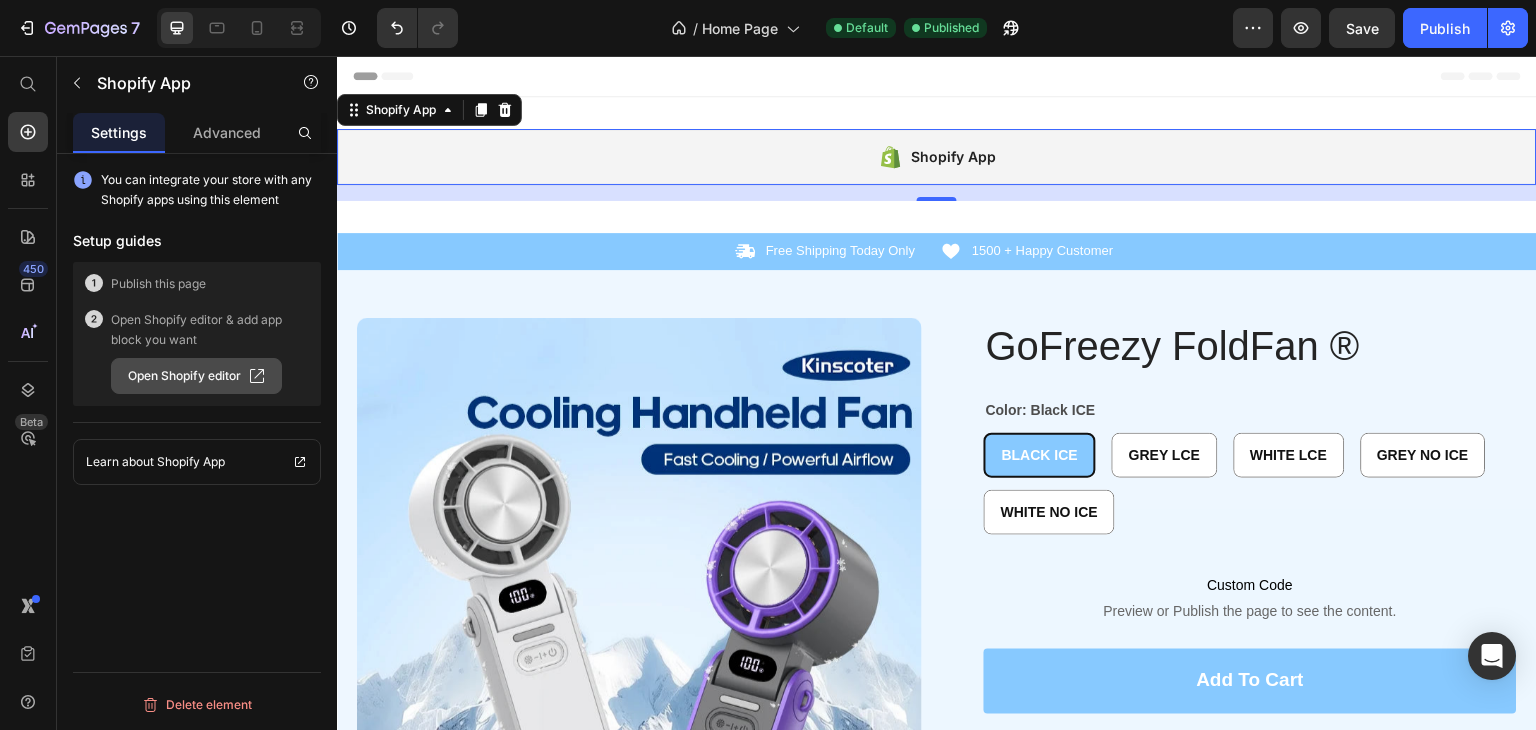 click on "Open Shopify editor" at bounding box center [196, 376] 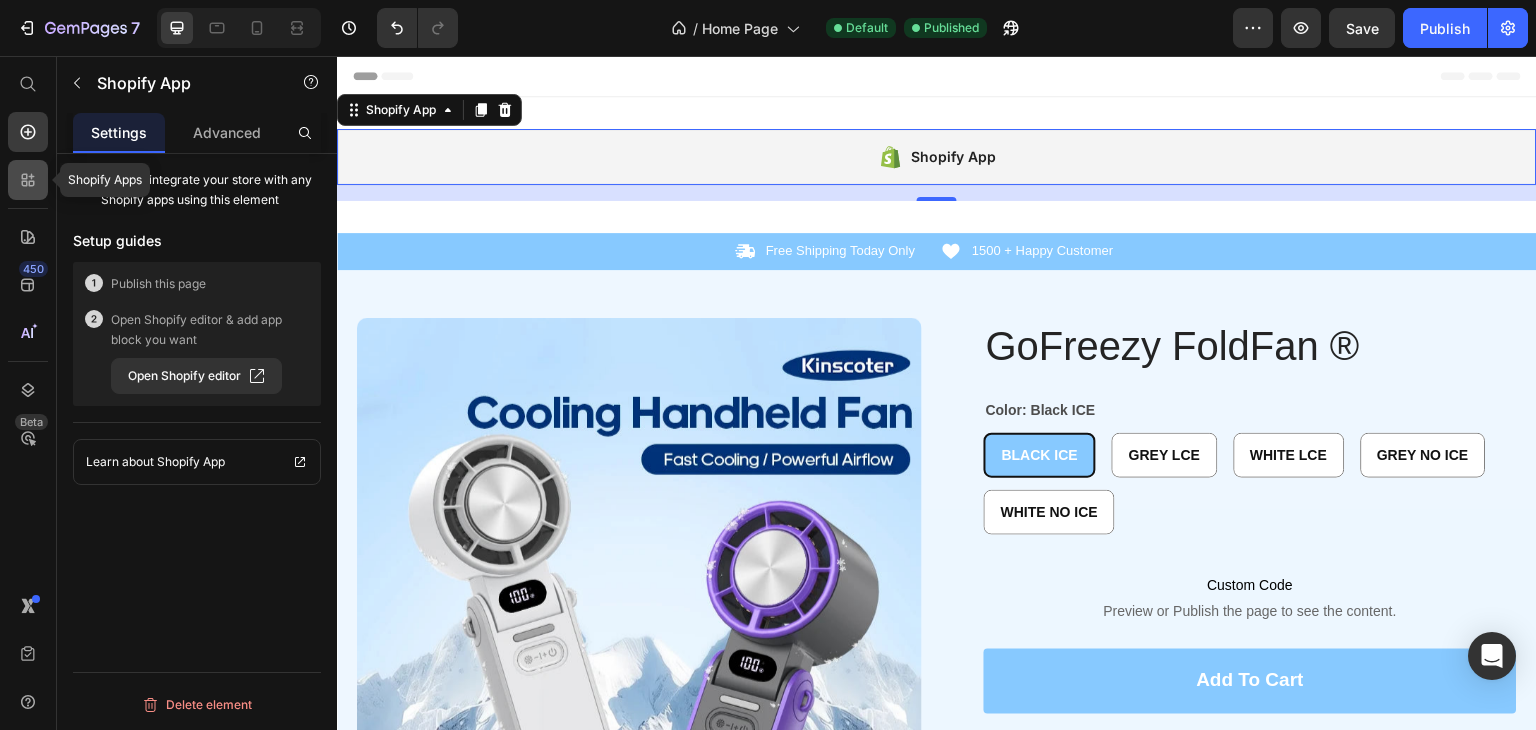 click 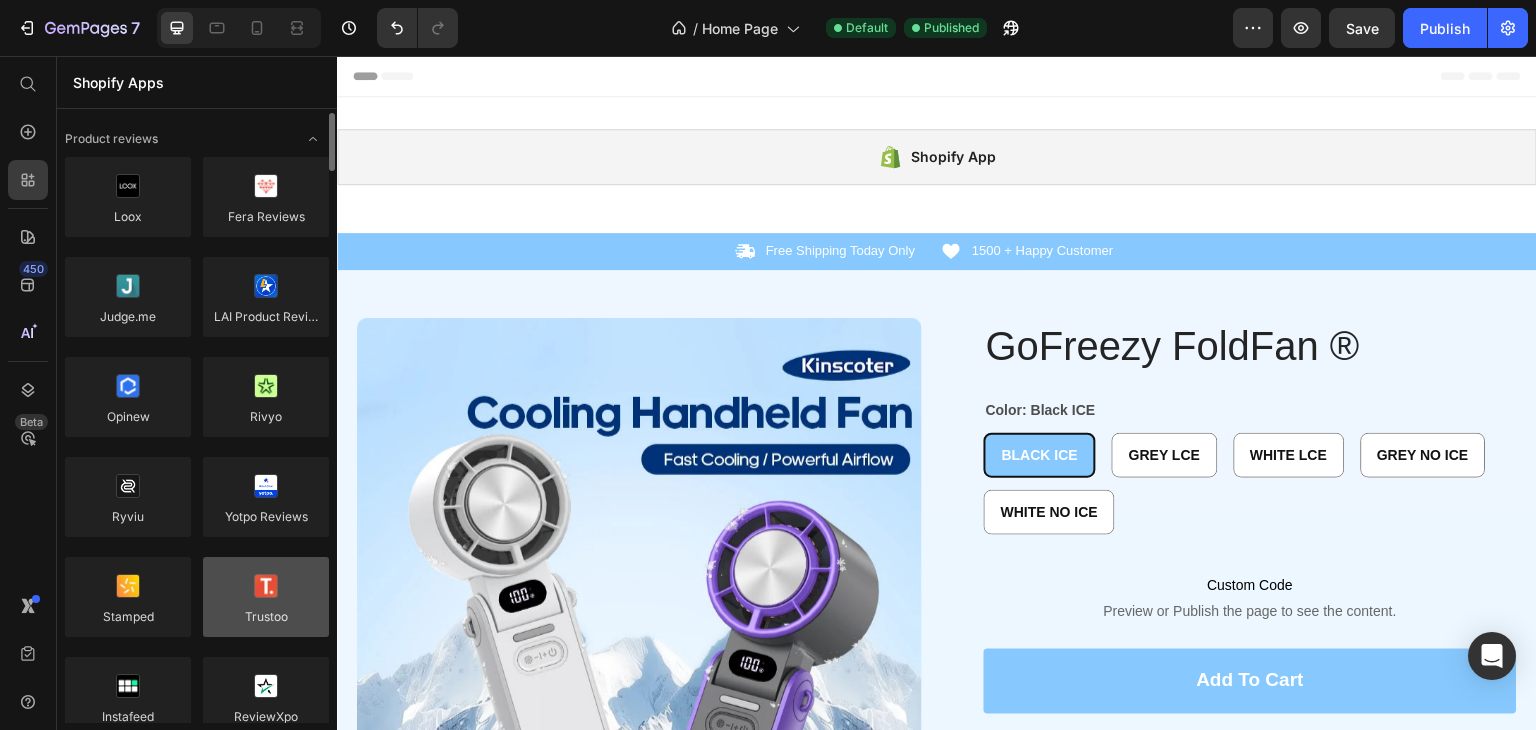 click at bounding box center (266, 597) 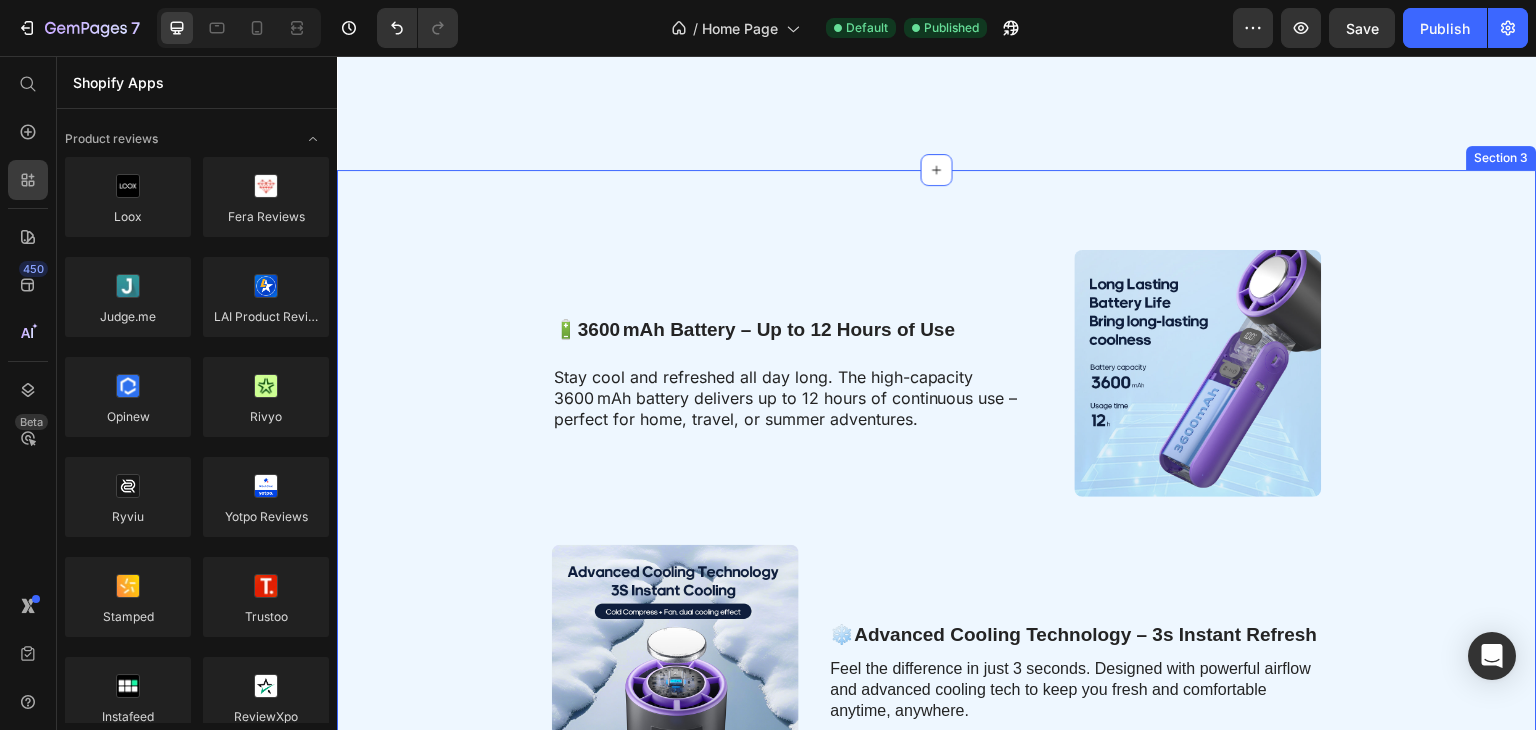 scroll, scrollTop: 1000, scrollLeft: 0, axis: vertical 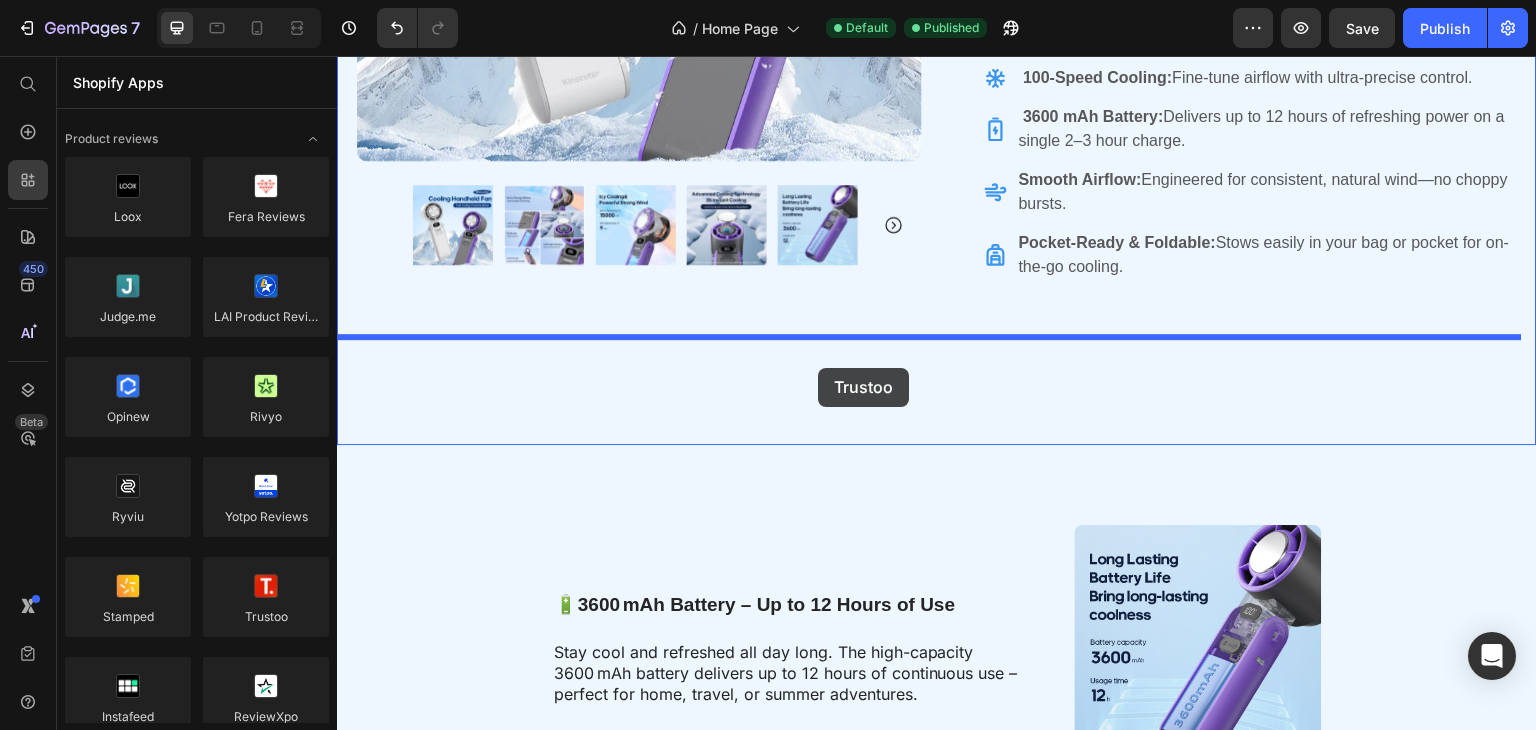 drag, startPoint x: 615, startPoint y: 649, endPoint x: 818, endPoint y: 368, distance: 346.65546 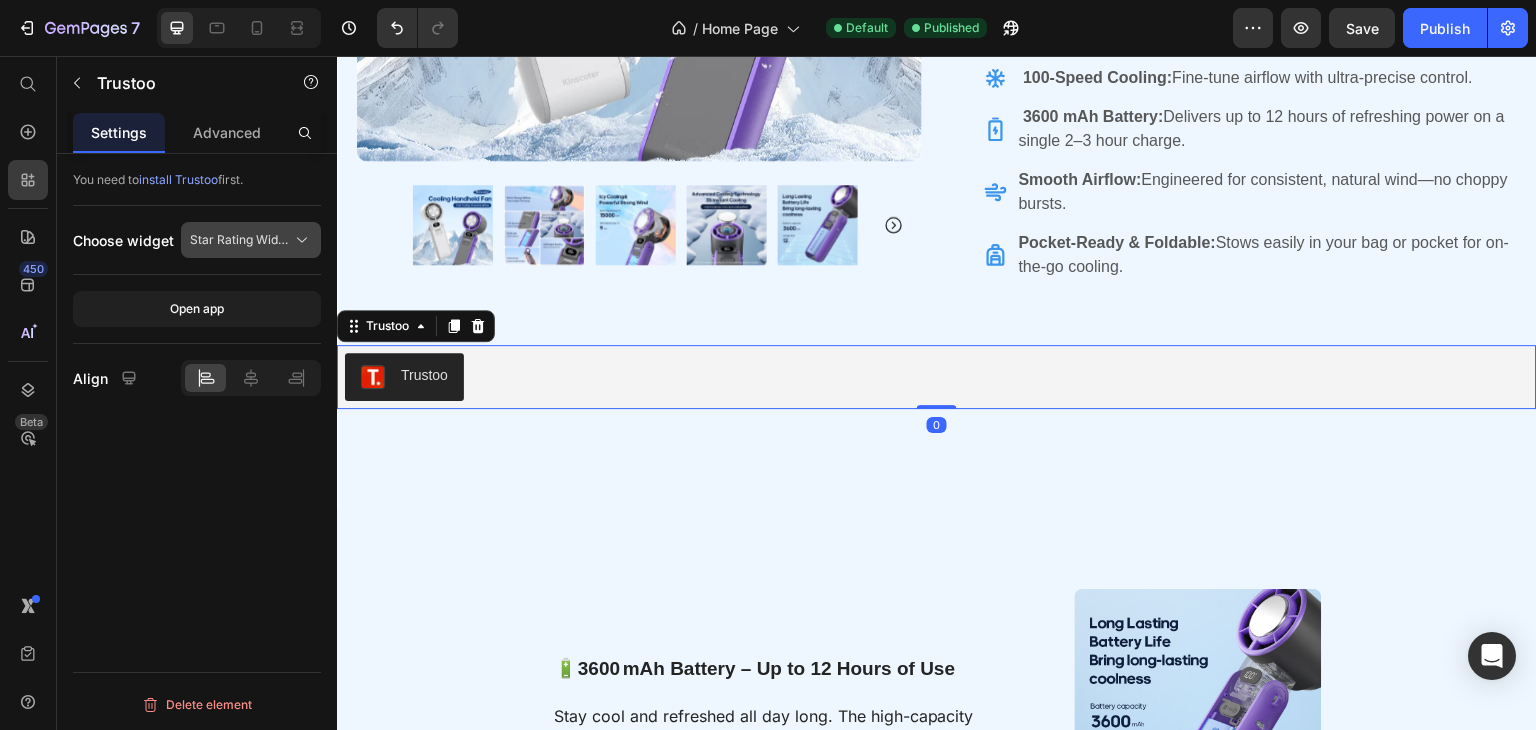 click on "Star Rating Widget" at bounding box center (239, 240) 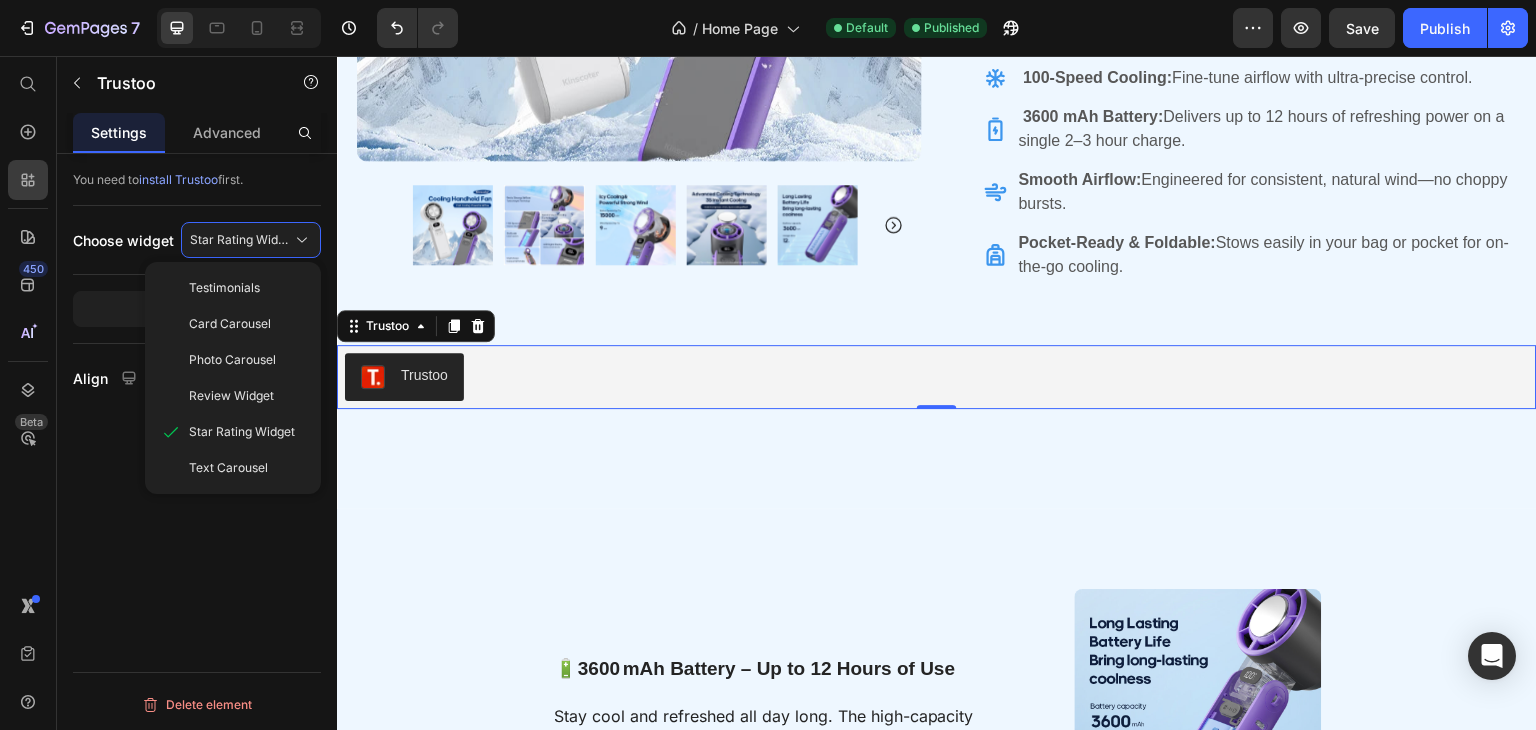 click on "Photo Carousel" at bounding box center (232, 360) 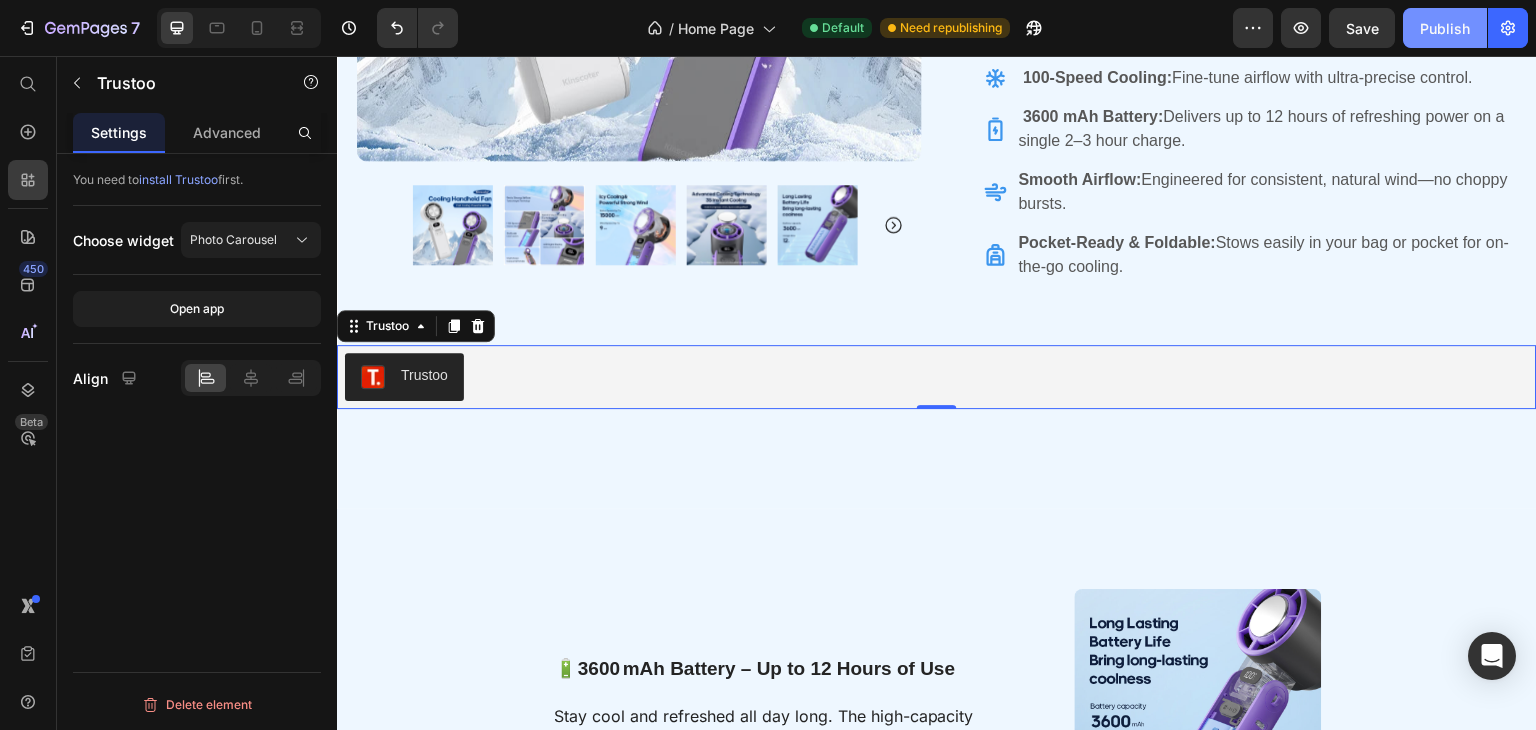 click on "Publish" at bounding box center (1445, 28) 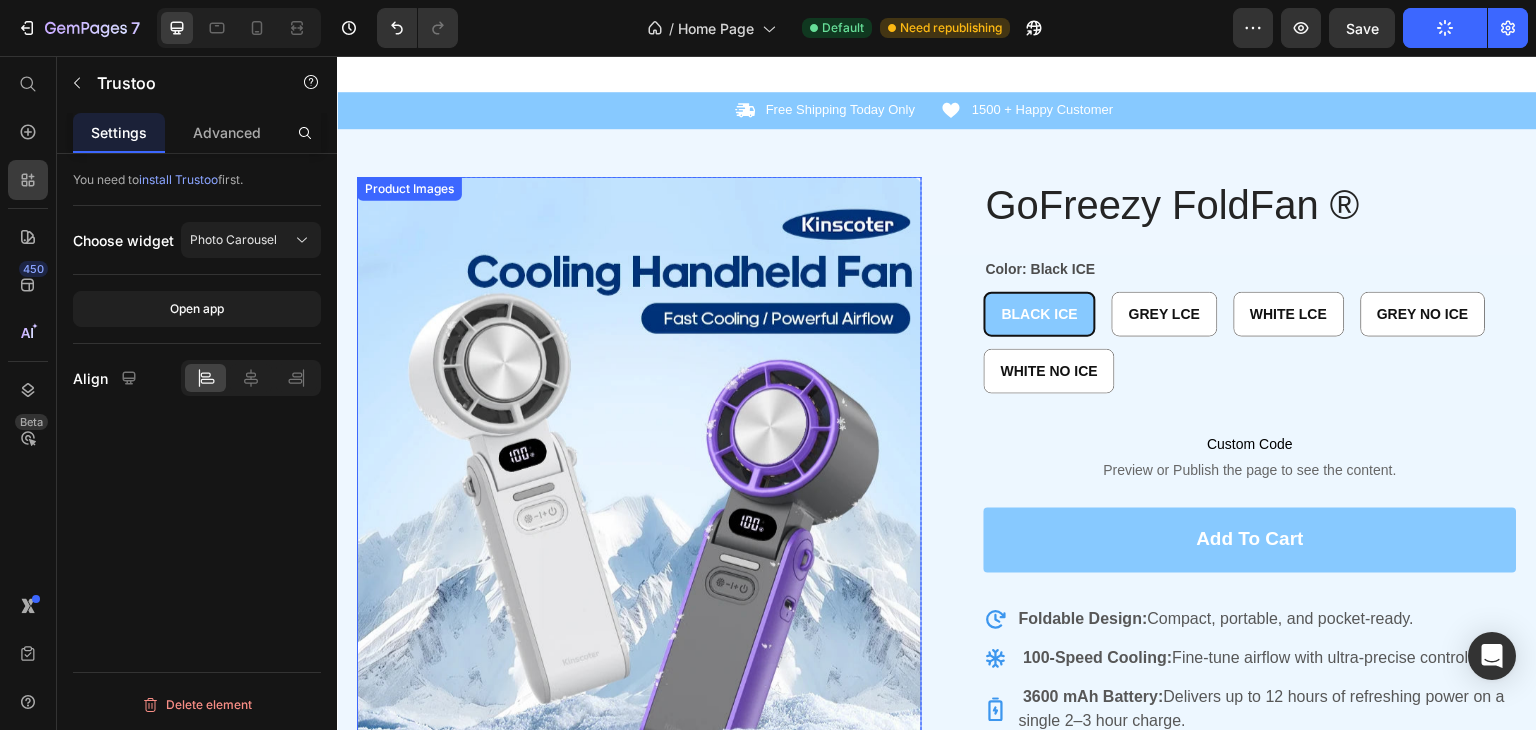 scroll, scrollTop: 0, scrollLeft: 0, axis: both 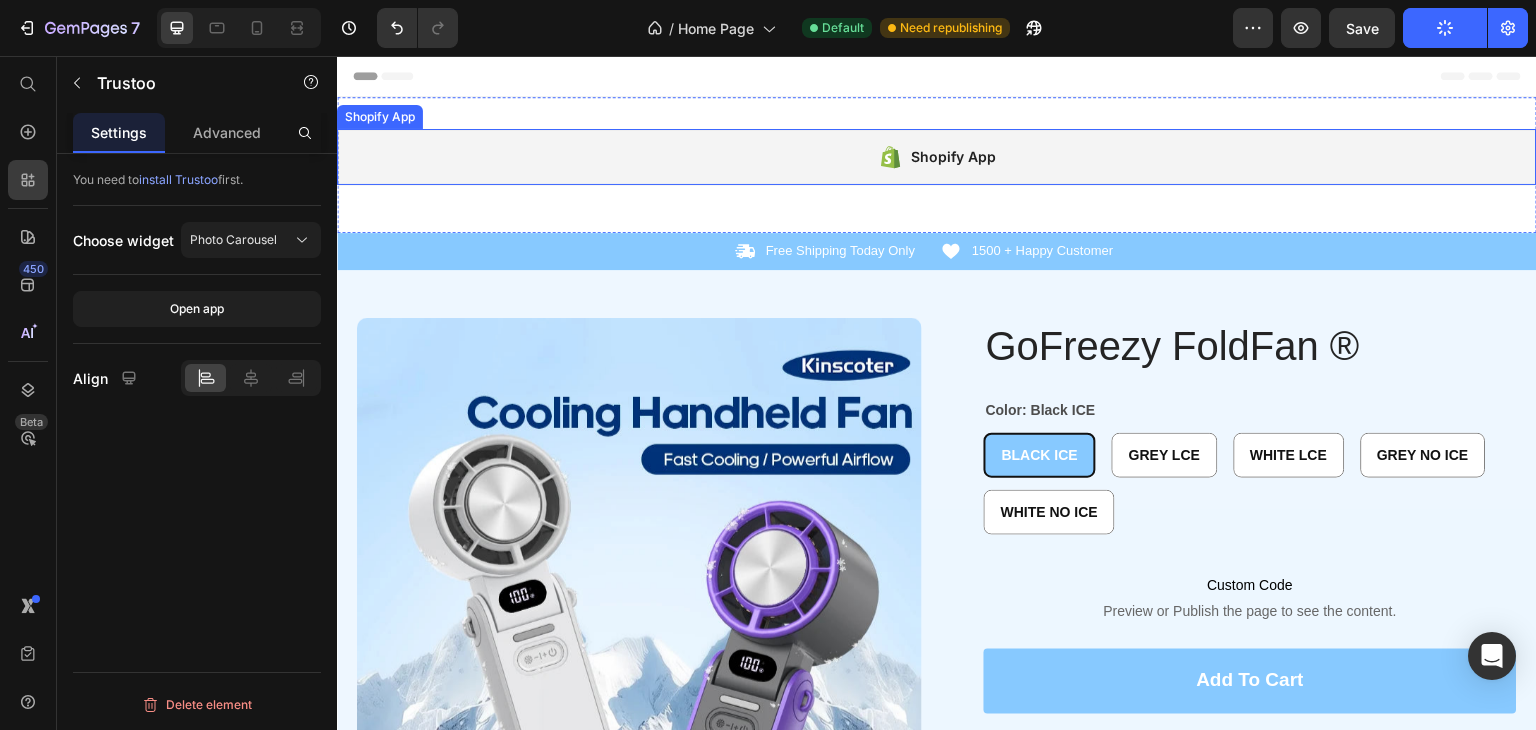 click on "Shopify App" at bounding box center (937, 157) 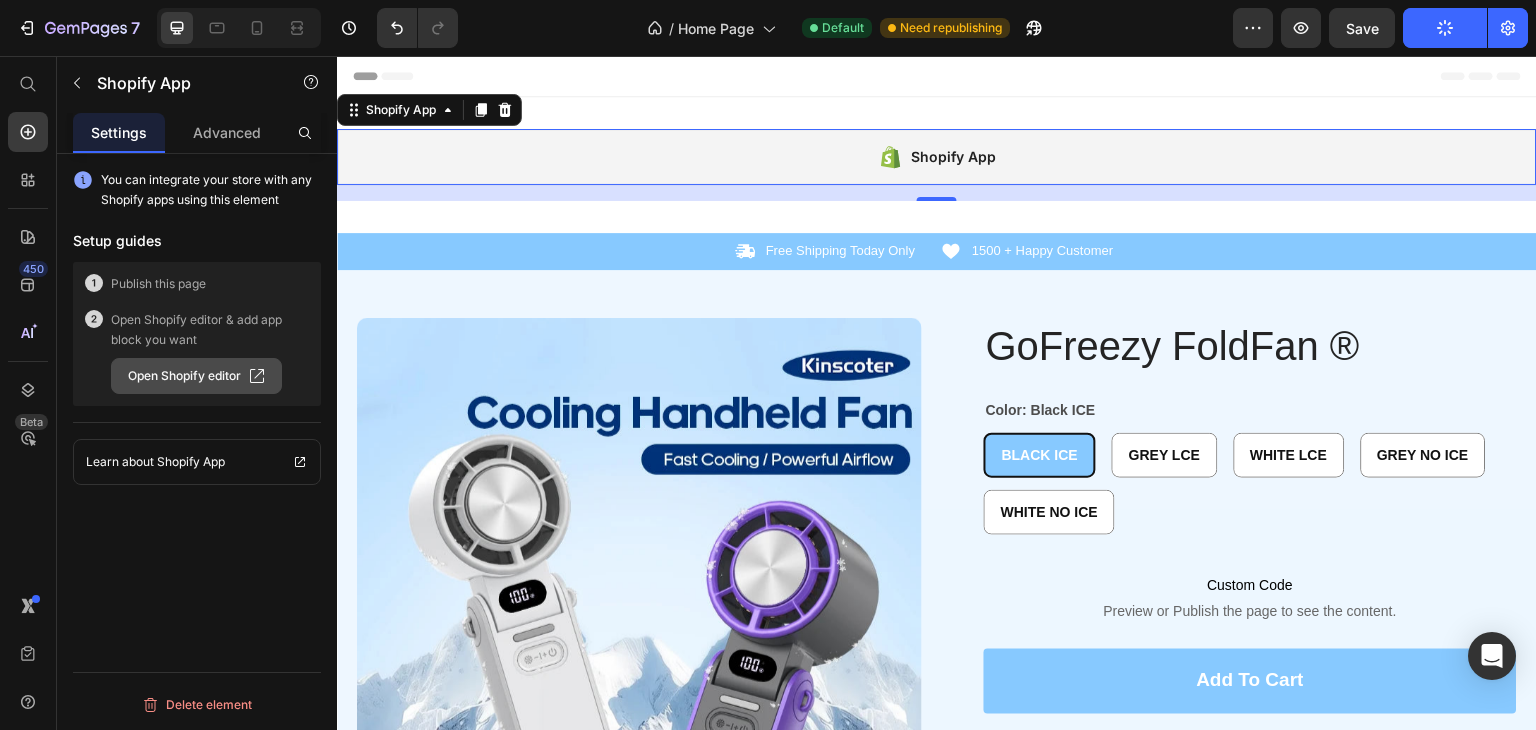 click on "Open Shopify editor" at bounding box center (196, 376) 